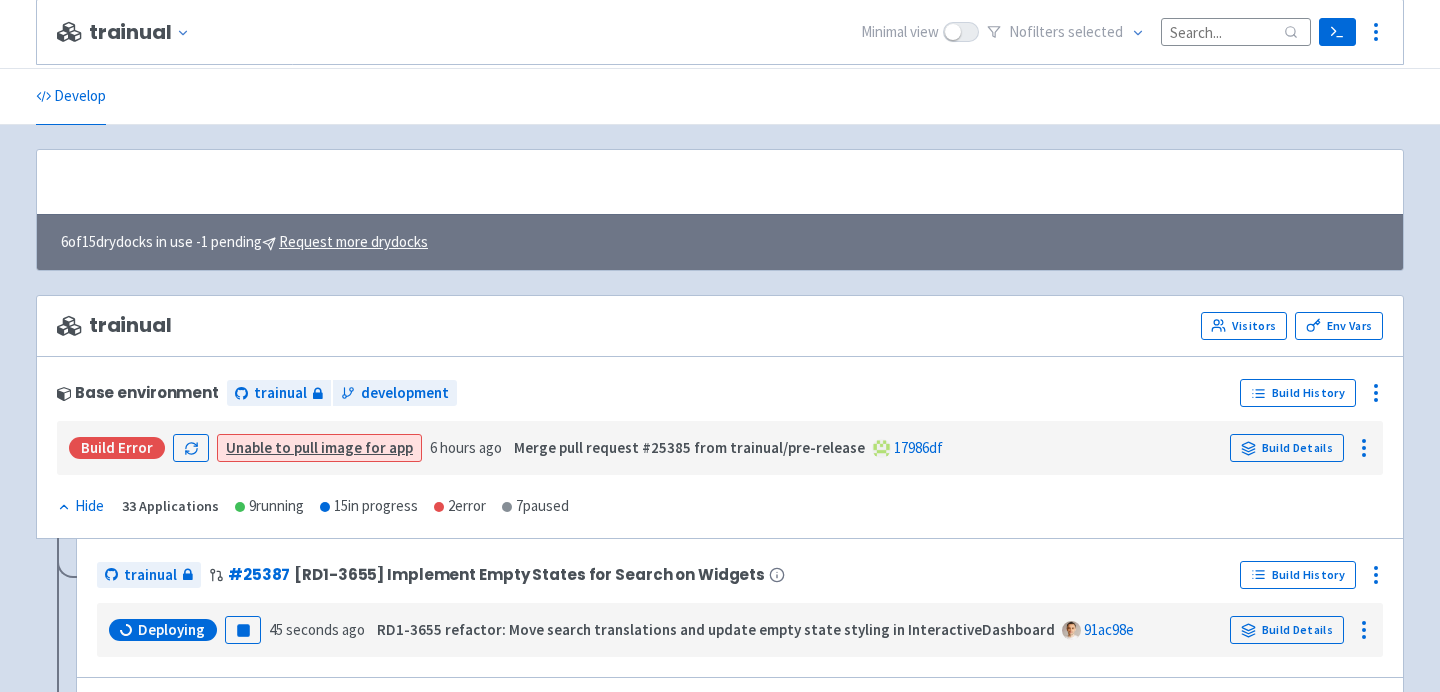 scroll, scrollTop: 433, scrollLeft: 0, axis: vertical 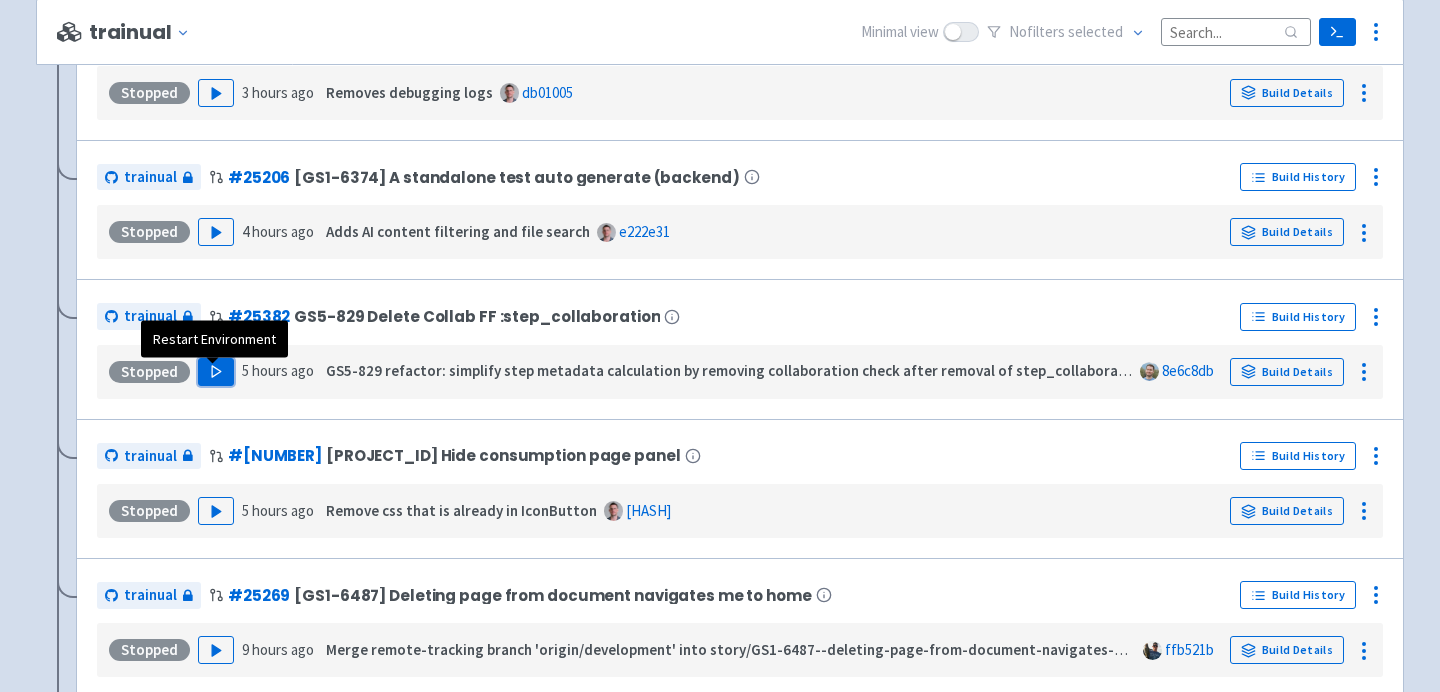 click 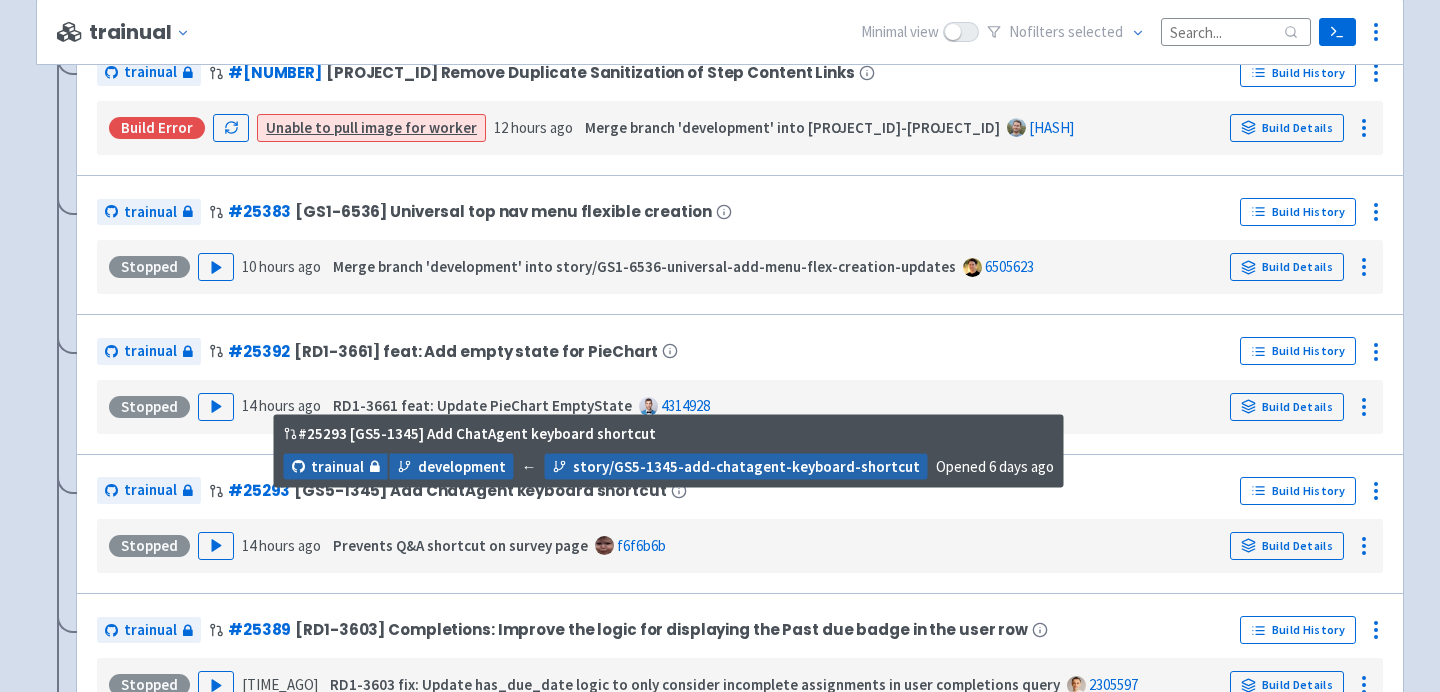 scroll, scrollTop: 2478, scrollLeft: 0, axis: vertical 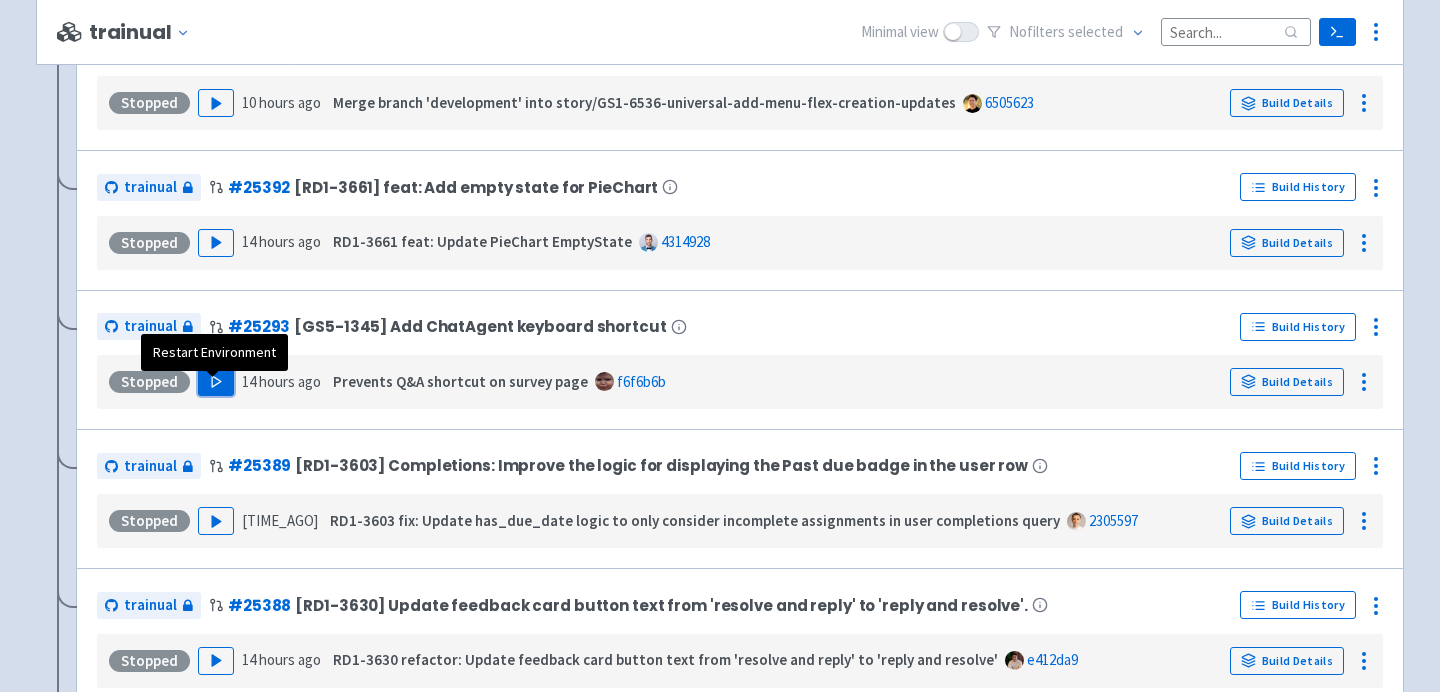 click on "Play" at bounding box center (216, 382) 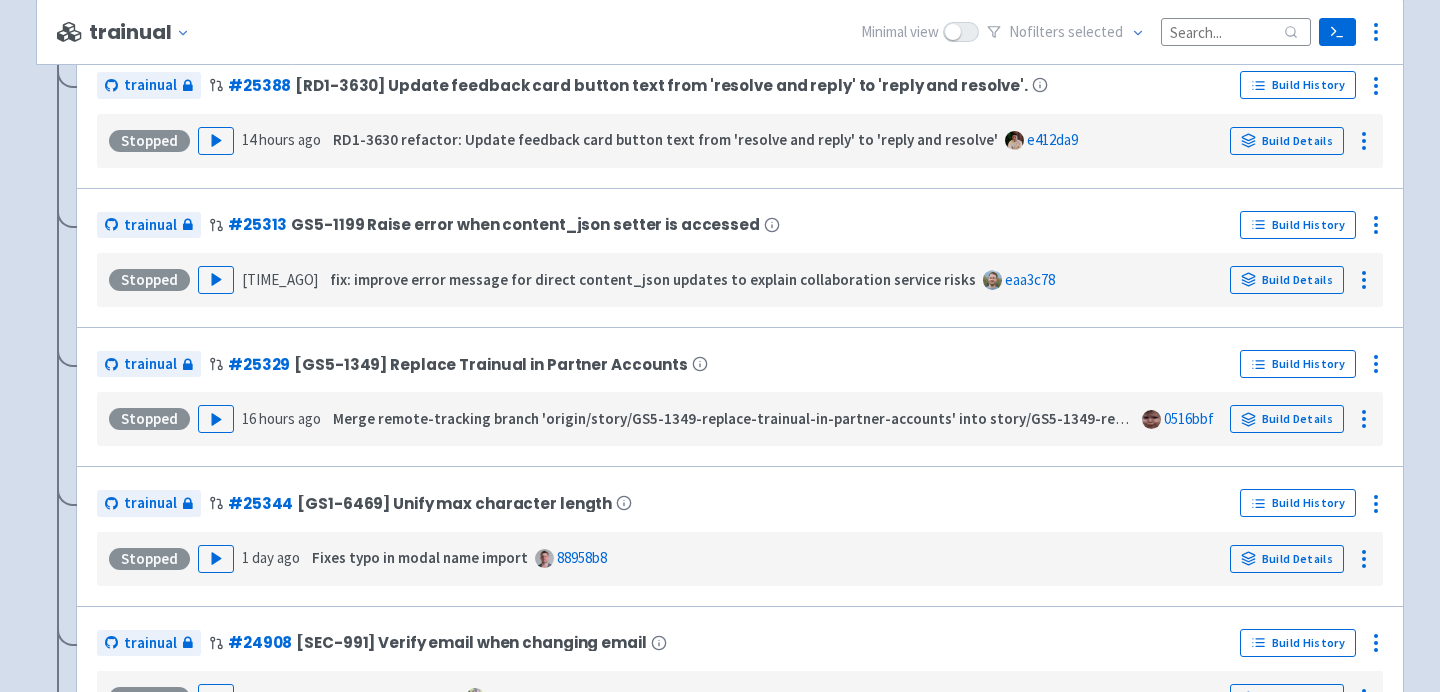 scroll, scrollTop: 2996, scrollLeft: 0, axis: vertical 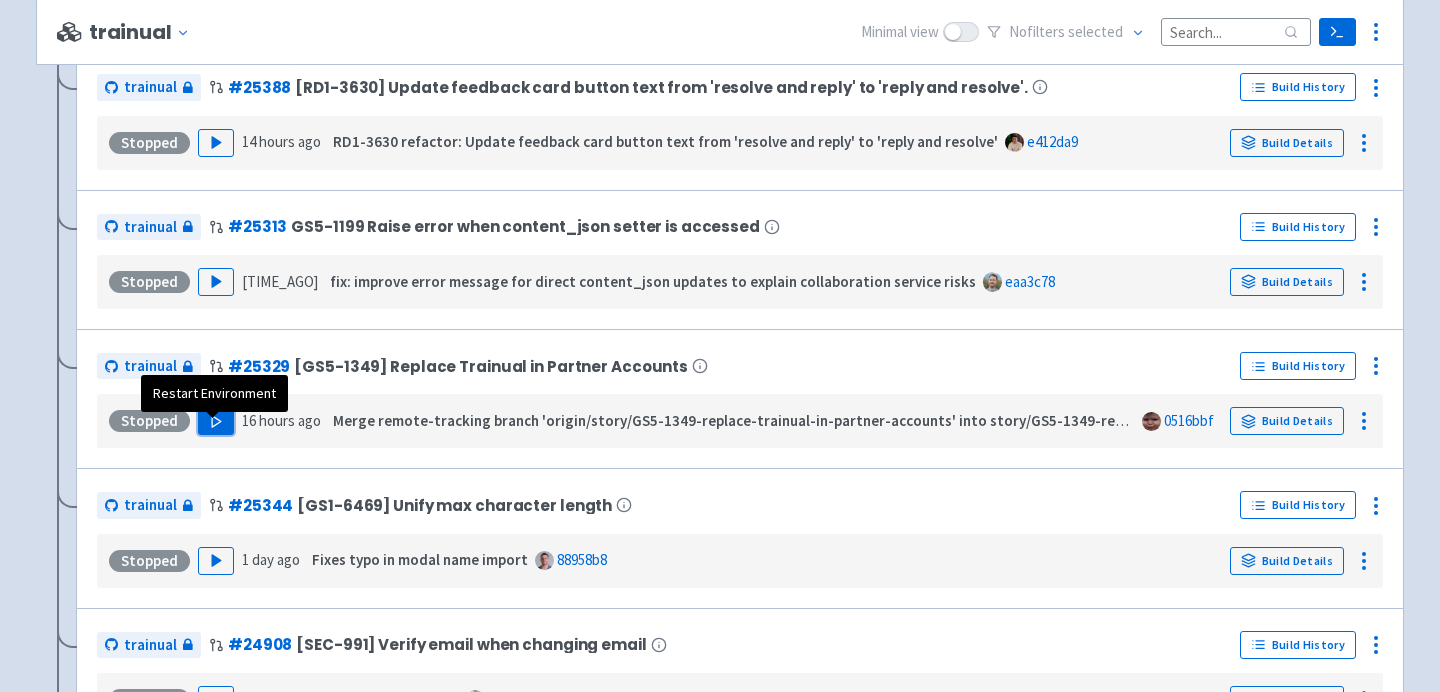 click 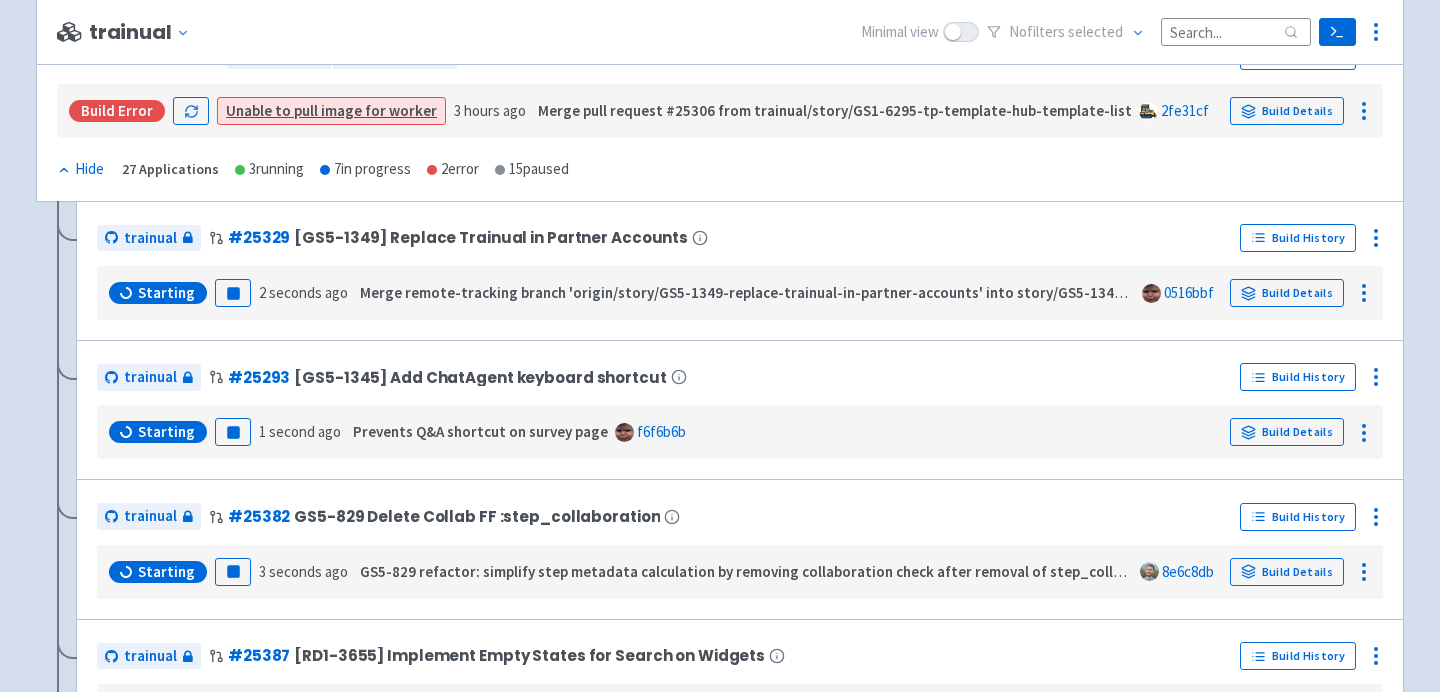 scroll, scrollTop: 557, scrollLeft: 0, axis: vertical 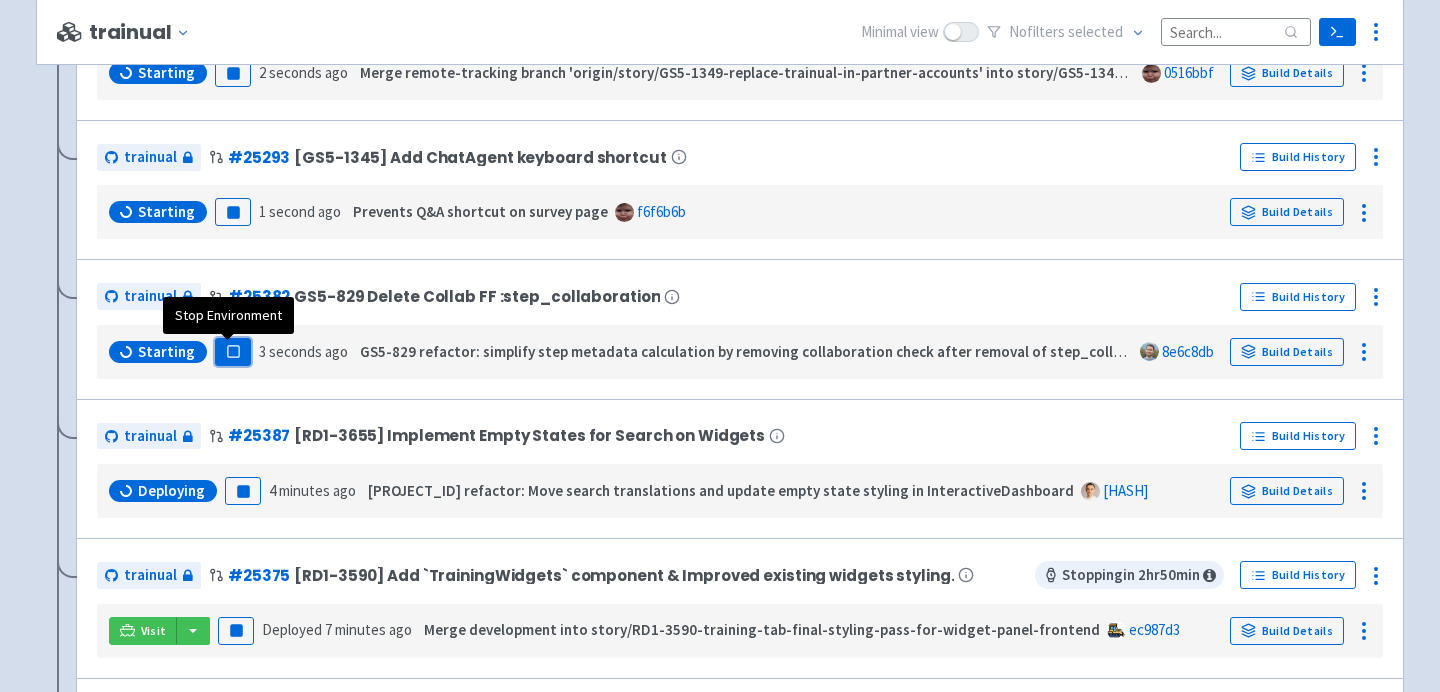 click on "Pause" at bounding box center (233, 352) 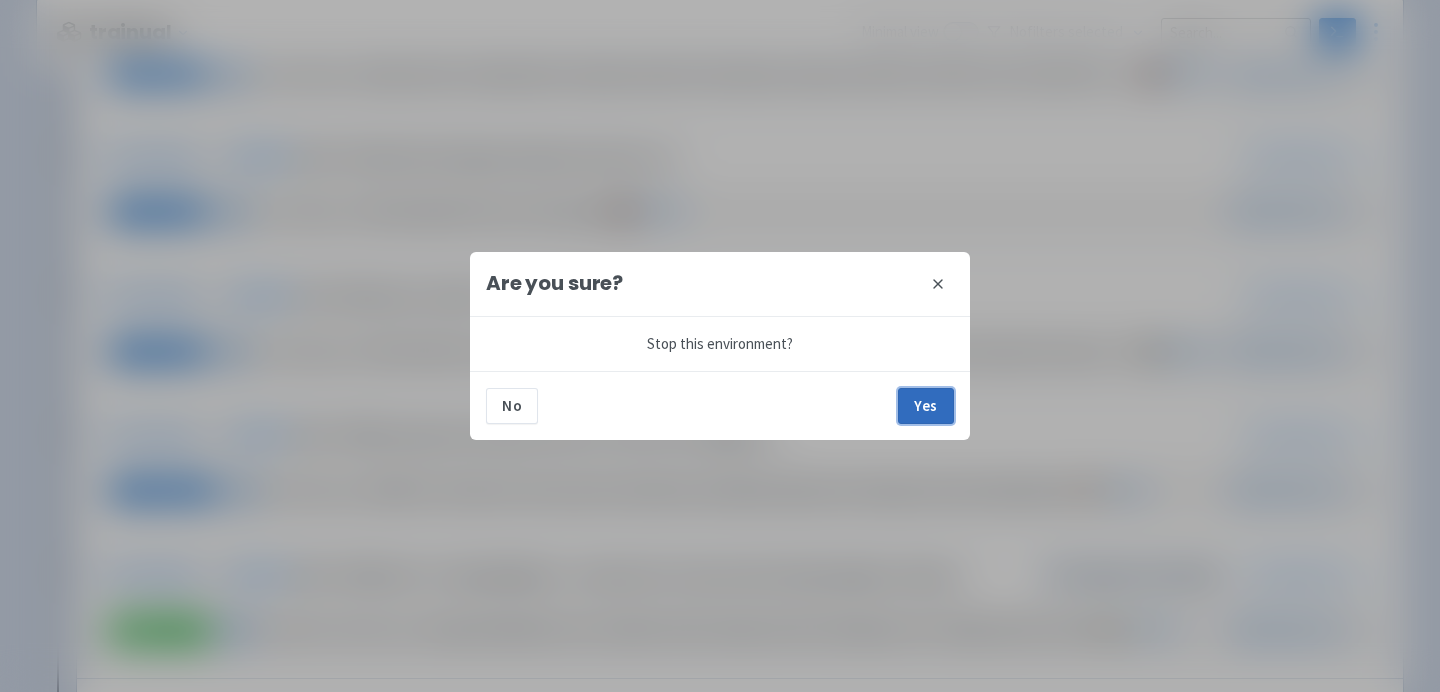 click on "Yes" at bounding box center [926, 406] 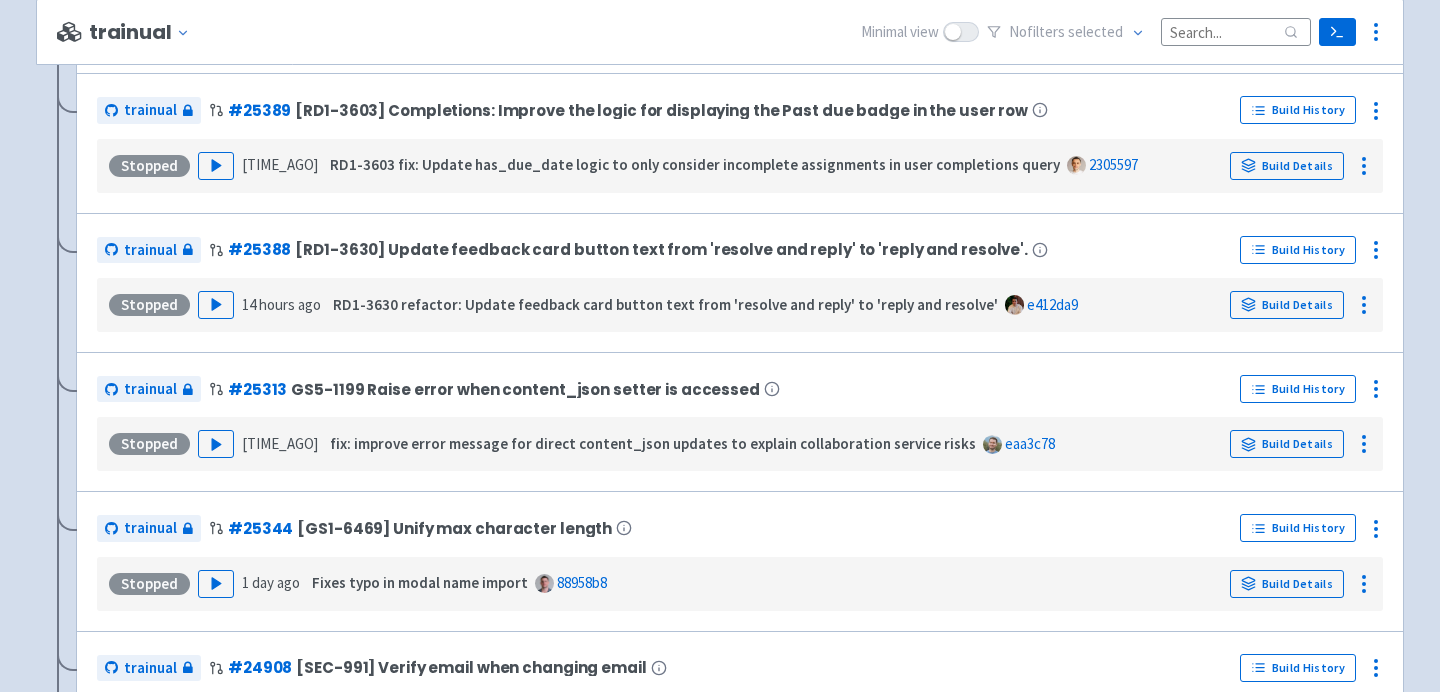 scroll, scrollTop: 2975, scrollLeft: 0, axis: vertical 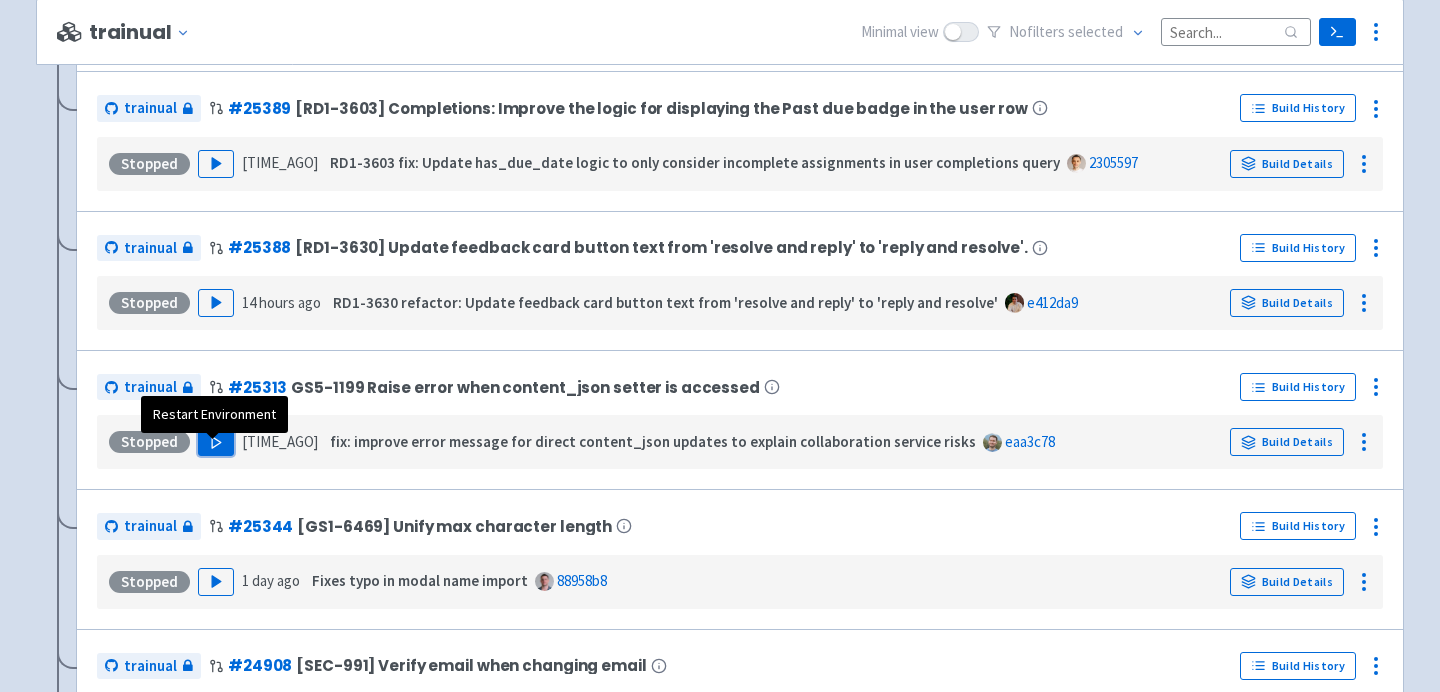 click 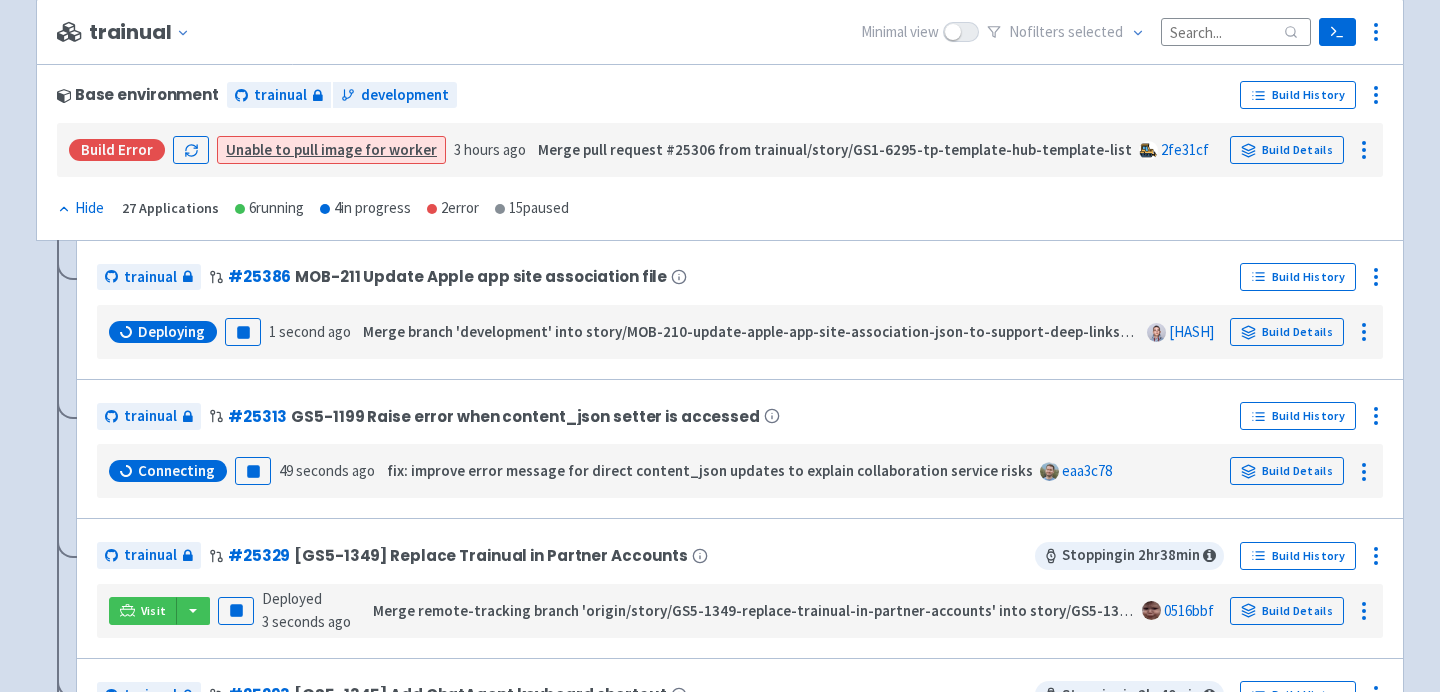 scroll, scrollTop: 397, scrollLeft: 0, axis: vertical 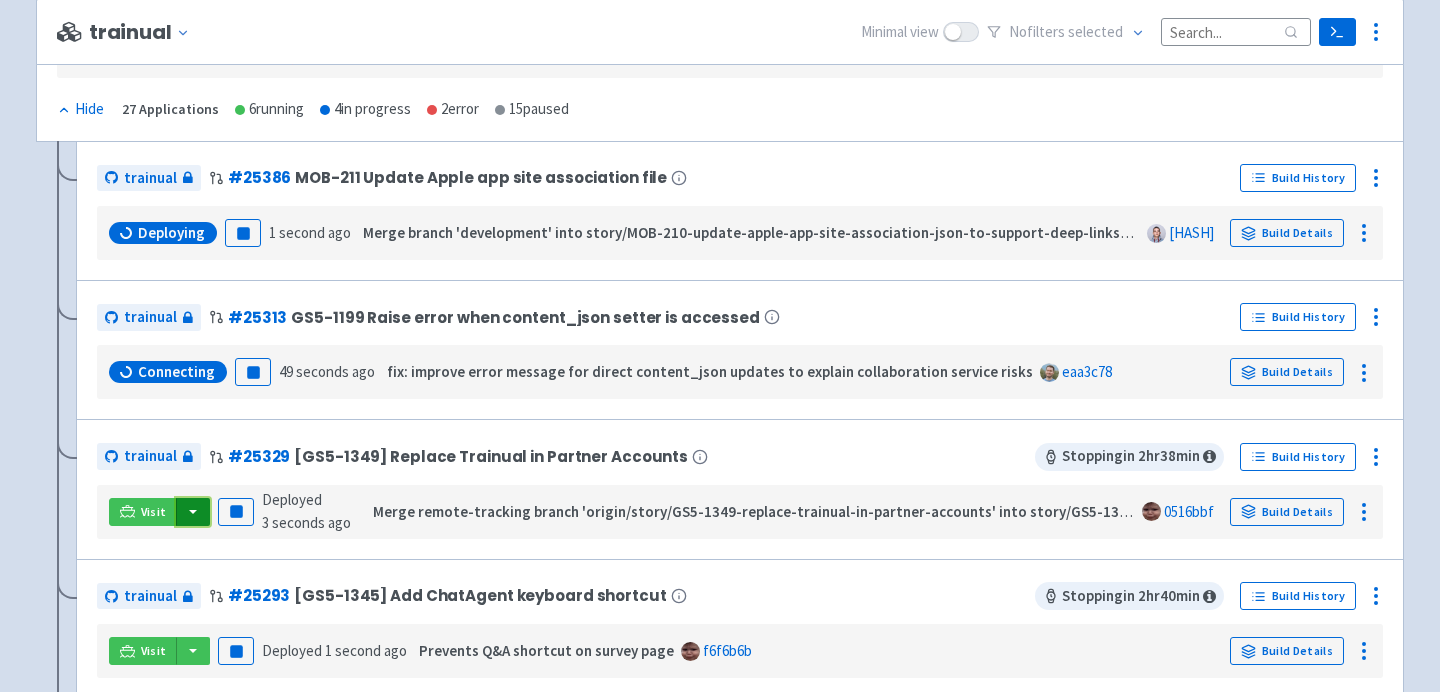 click at bounding box center (193, 512) 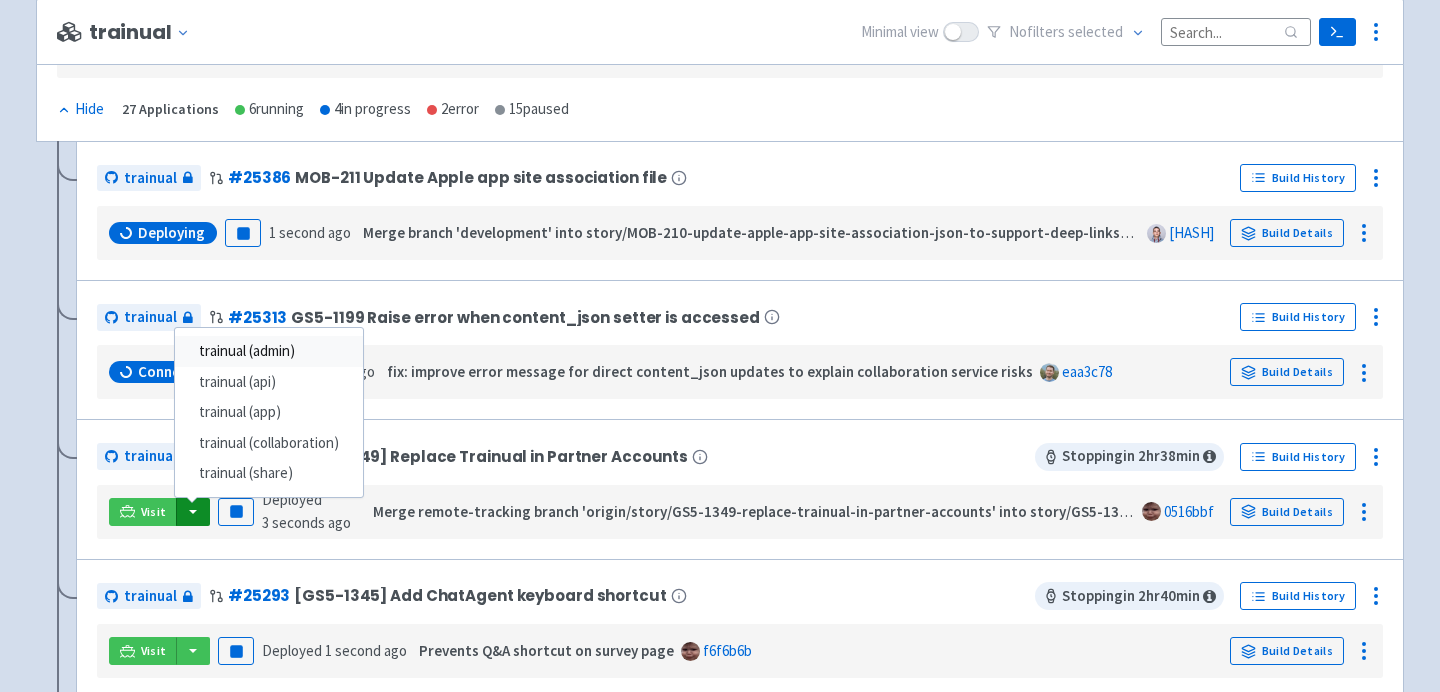 click on "trainual (admin)" at bounding box center [269, 351] 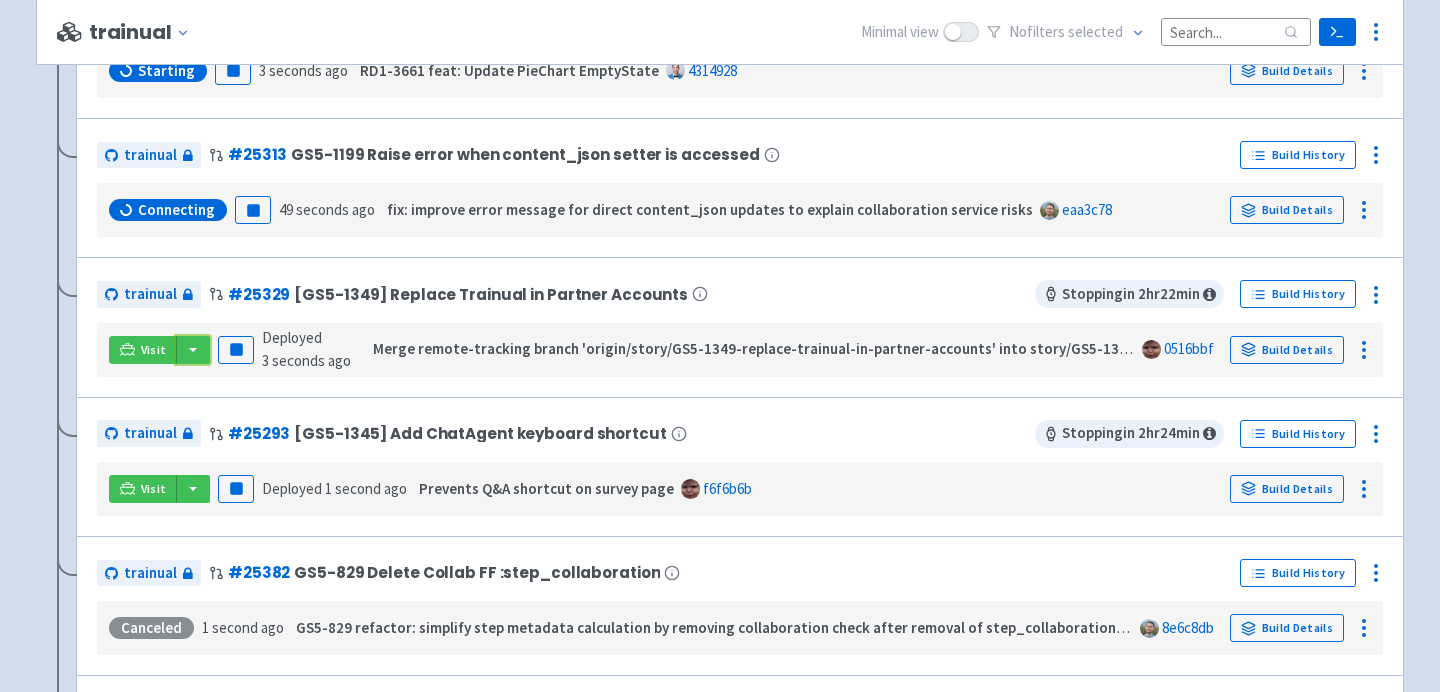 scroll, scrollTop: 843, scrollLeft: 0, axis: vertical 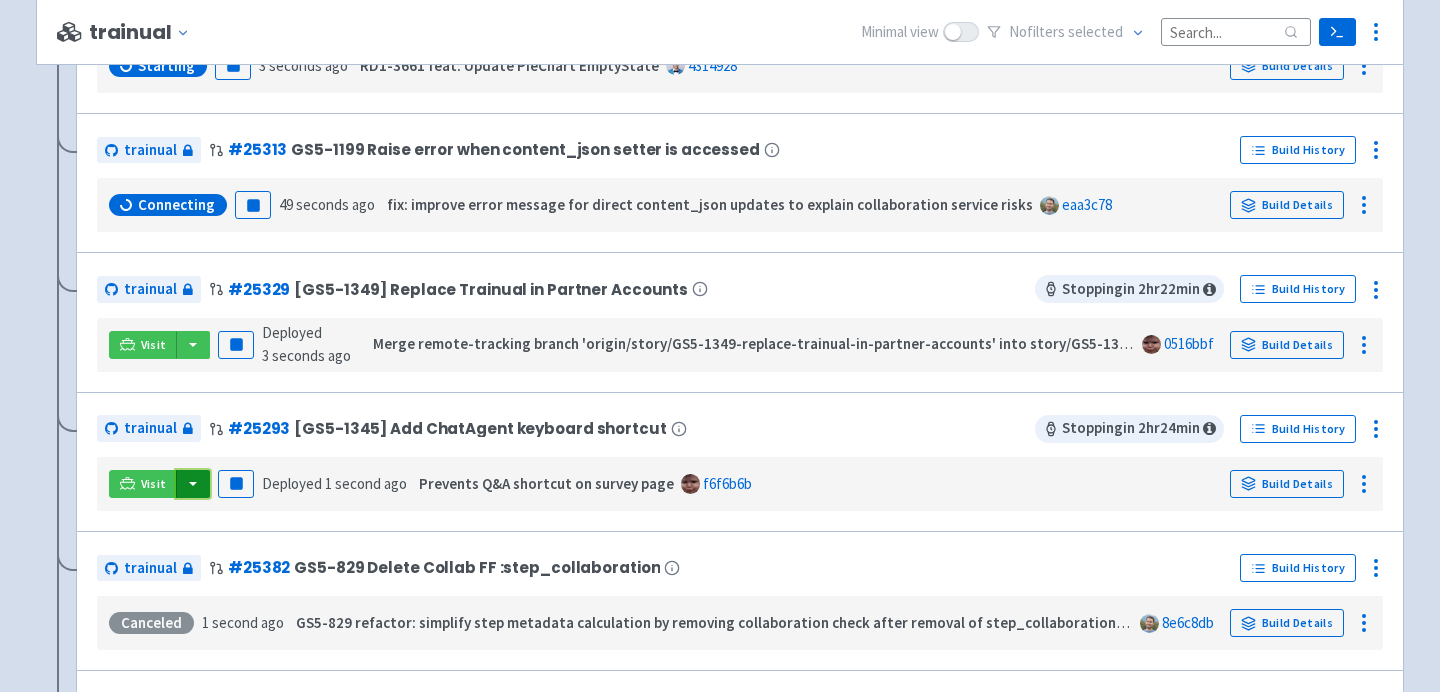 click at bounding box center [193, 484] 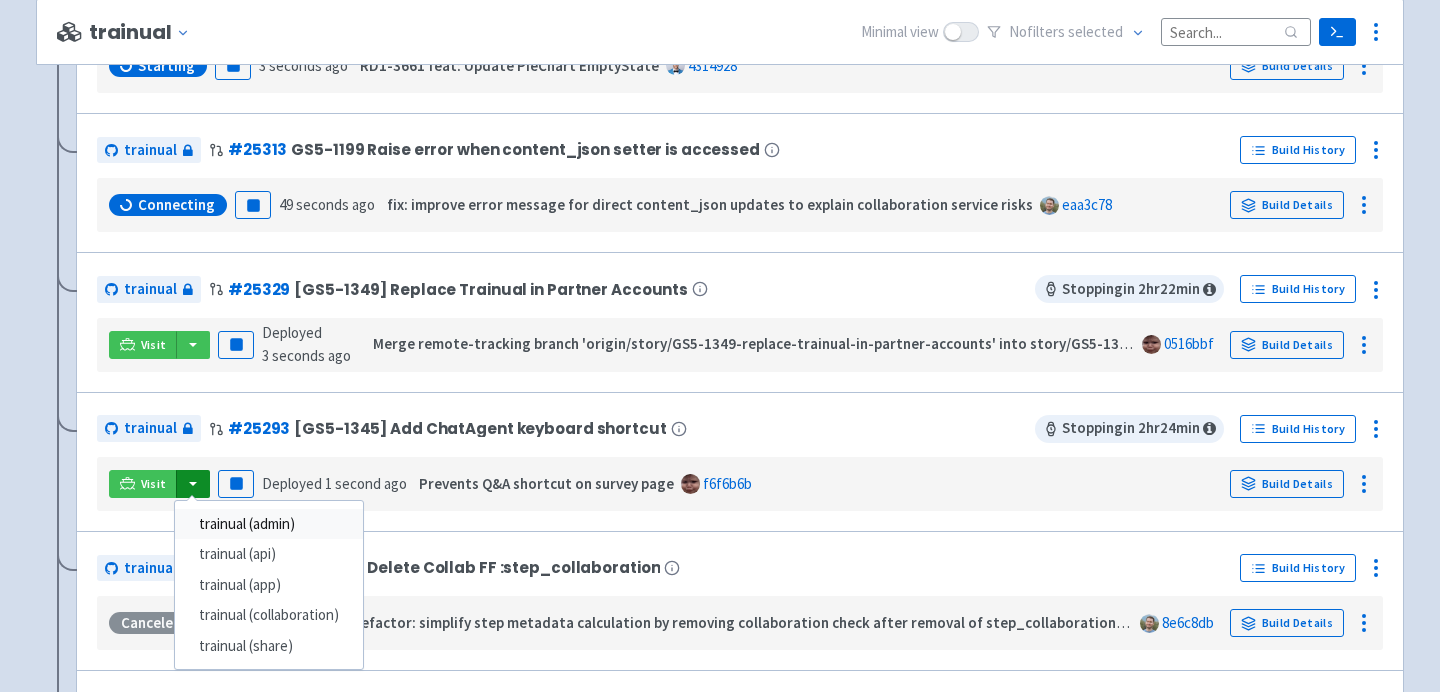 click on "trainual (admin)" at bounding box center [269, 524] 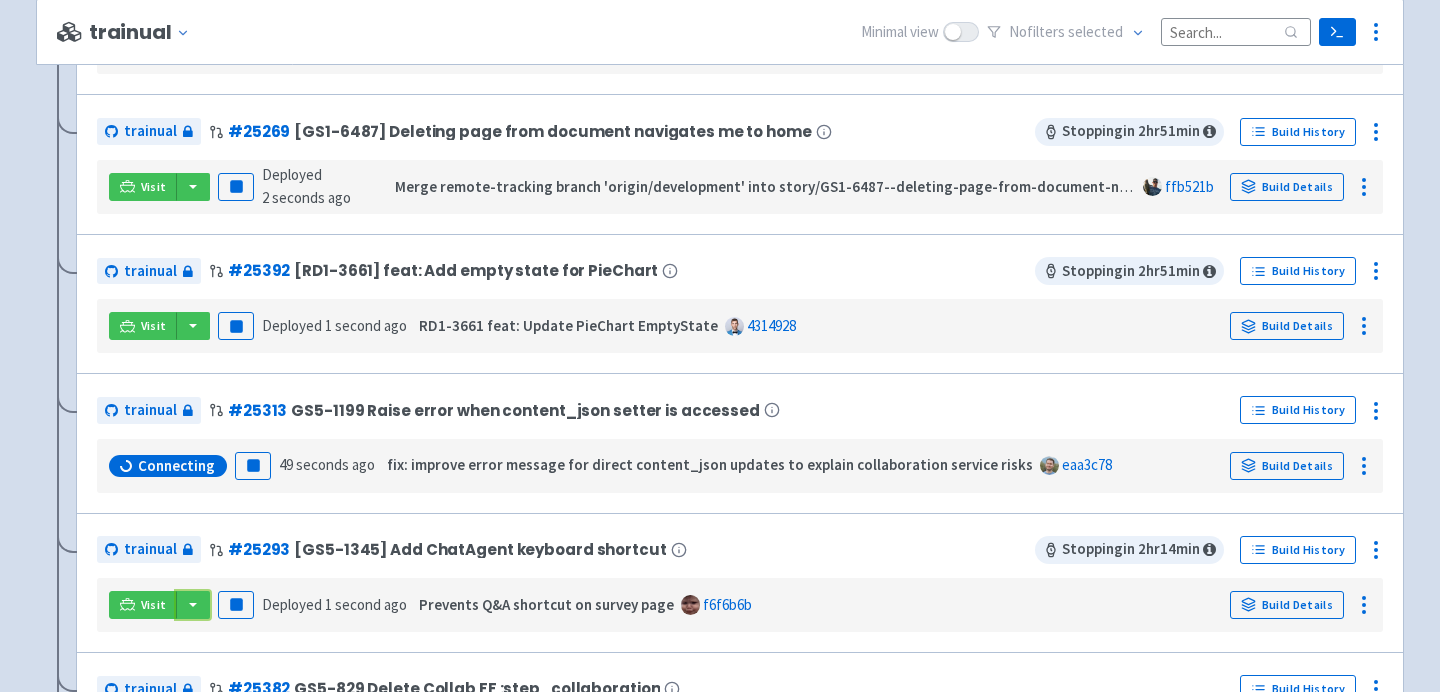 scroll, scrollTop: 730, scrollLeft: 0, axis: vertical 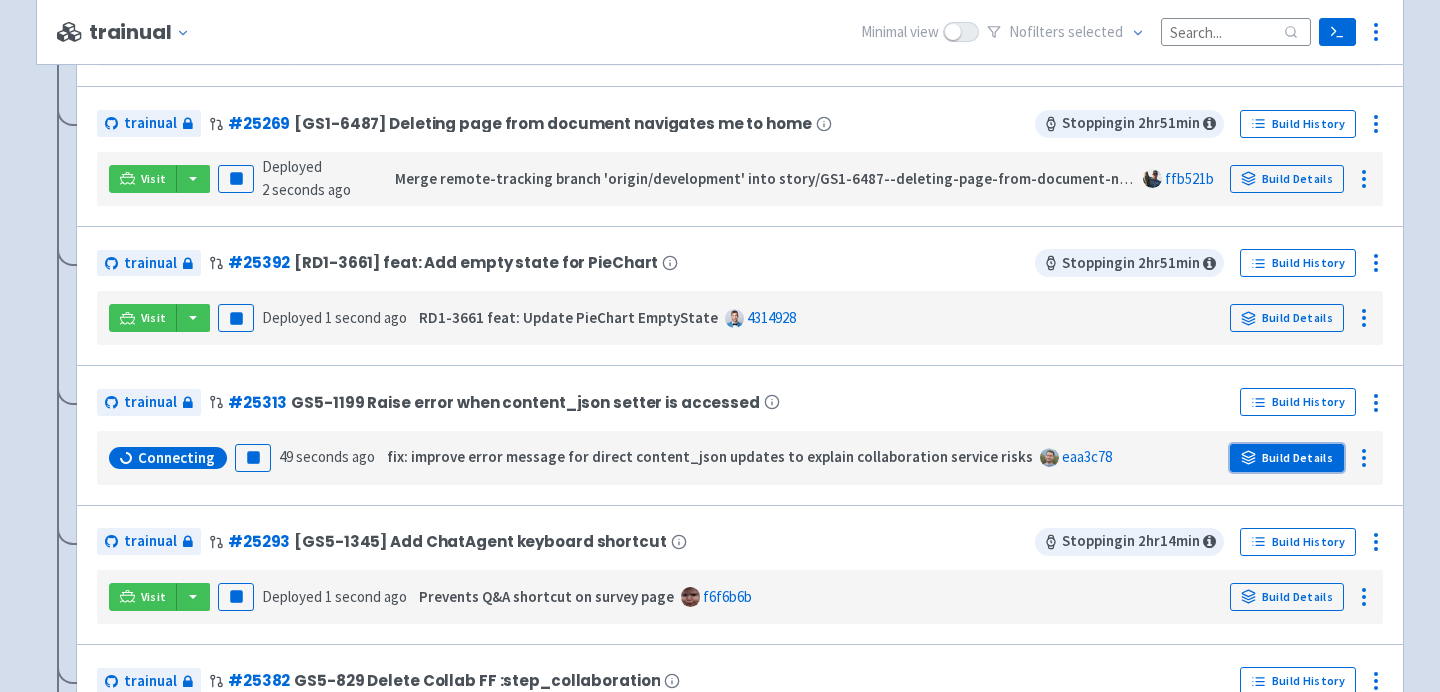 click on "Build Details" at bounding box center [1287, 458] 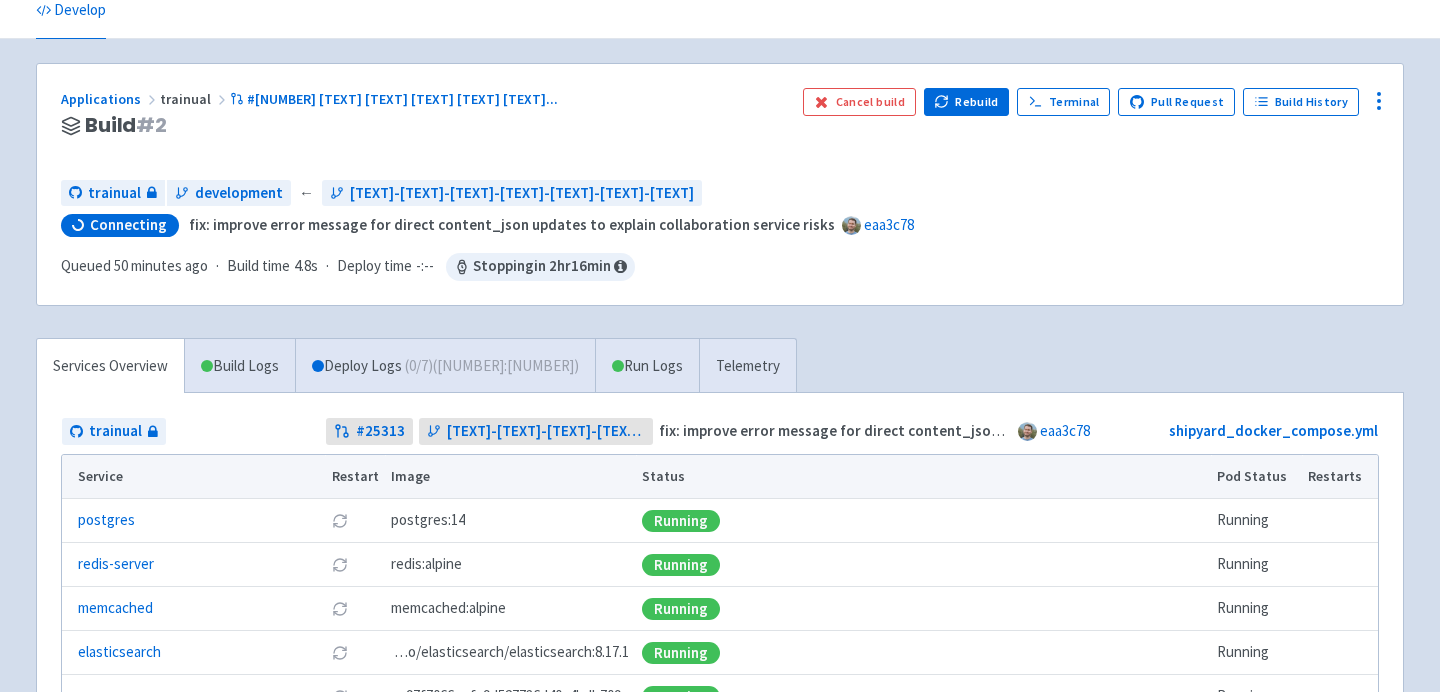 scroll, scrollTop: 0, scrollLeft: 0, axis: both 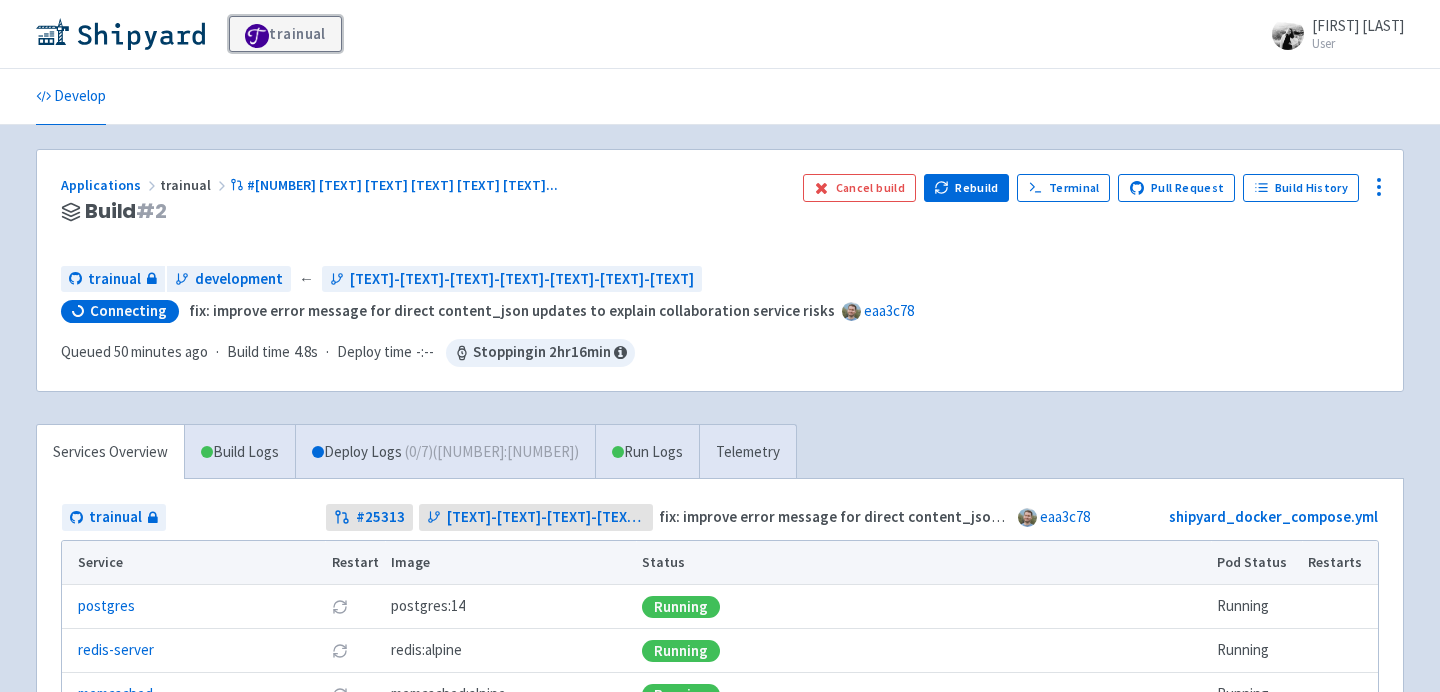 click on "trainual" at bounding box center (285, 34) 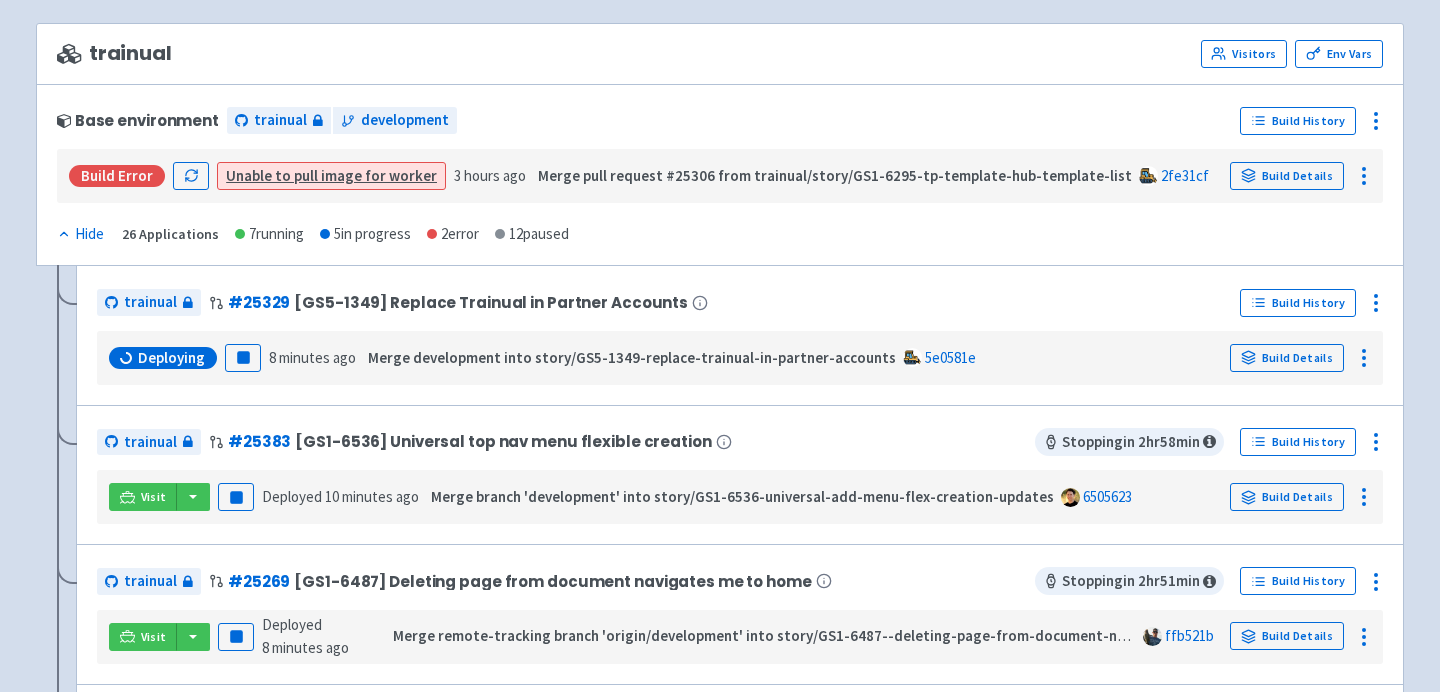 scroll, scrollTop: 295, scrollLeft: 0, axis: vertical 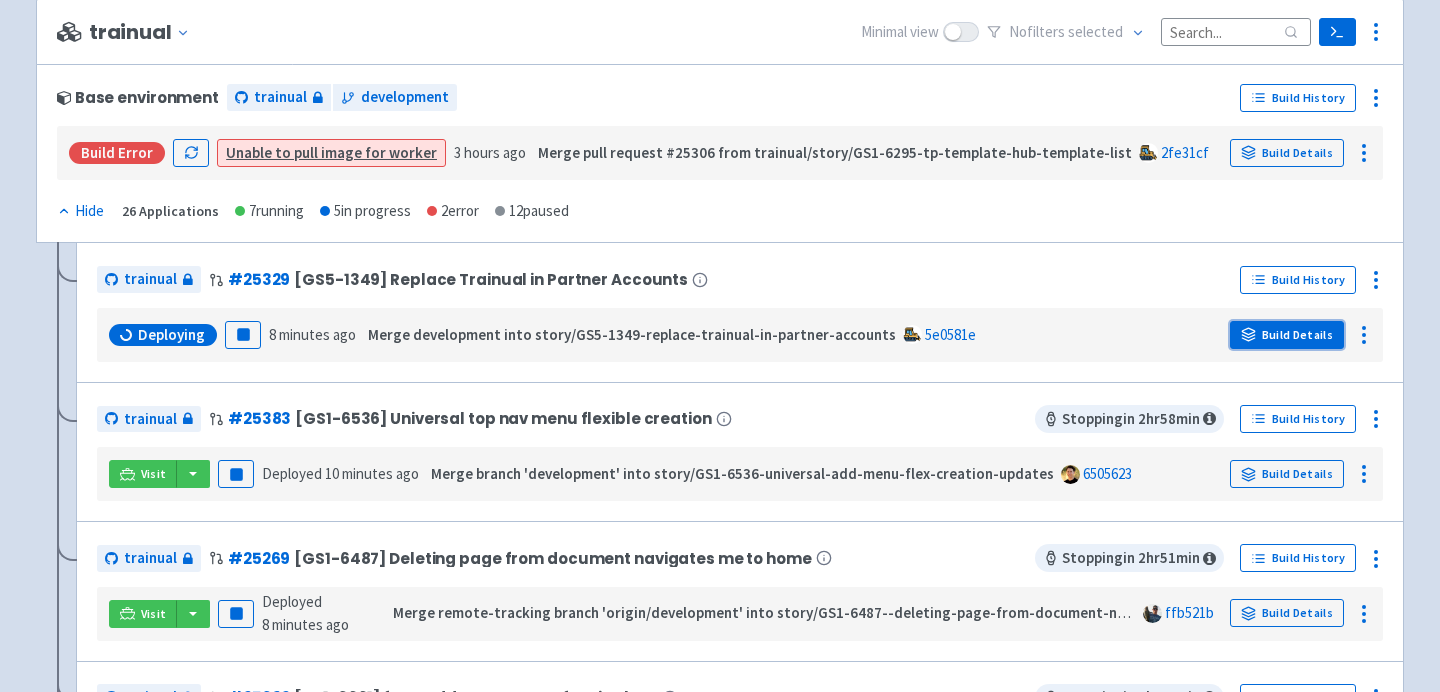 click on "Build Details" at bounding box center [1287, 335] 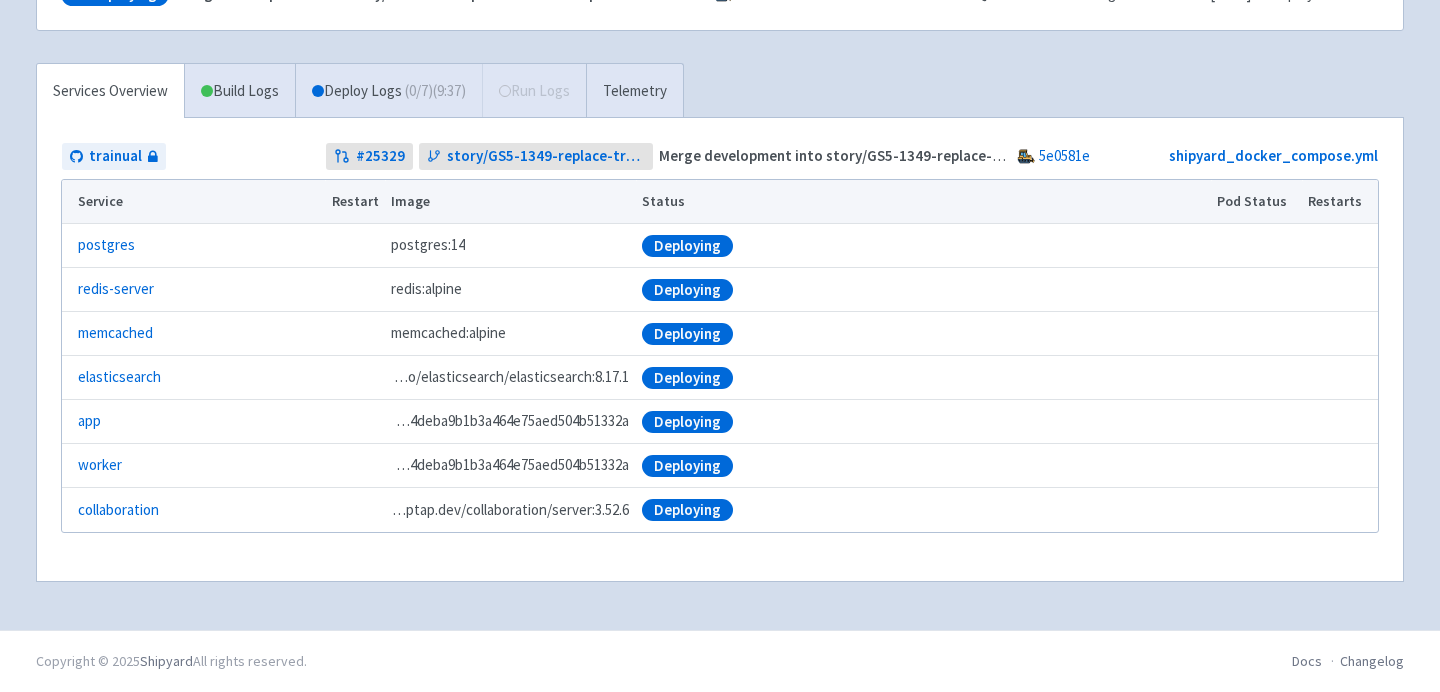 scroll, scrollTop: 0, scrollLeft: 0, axis: both 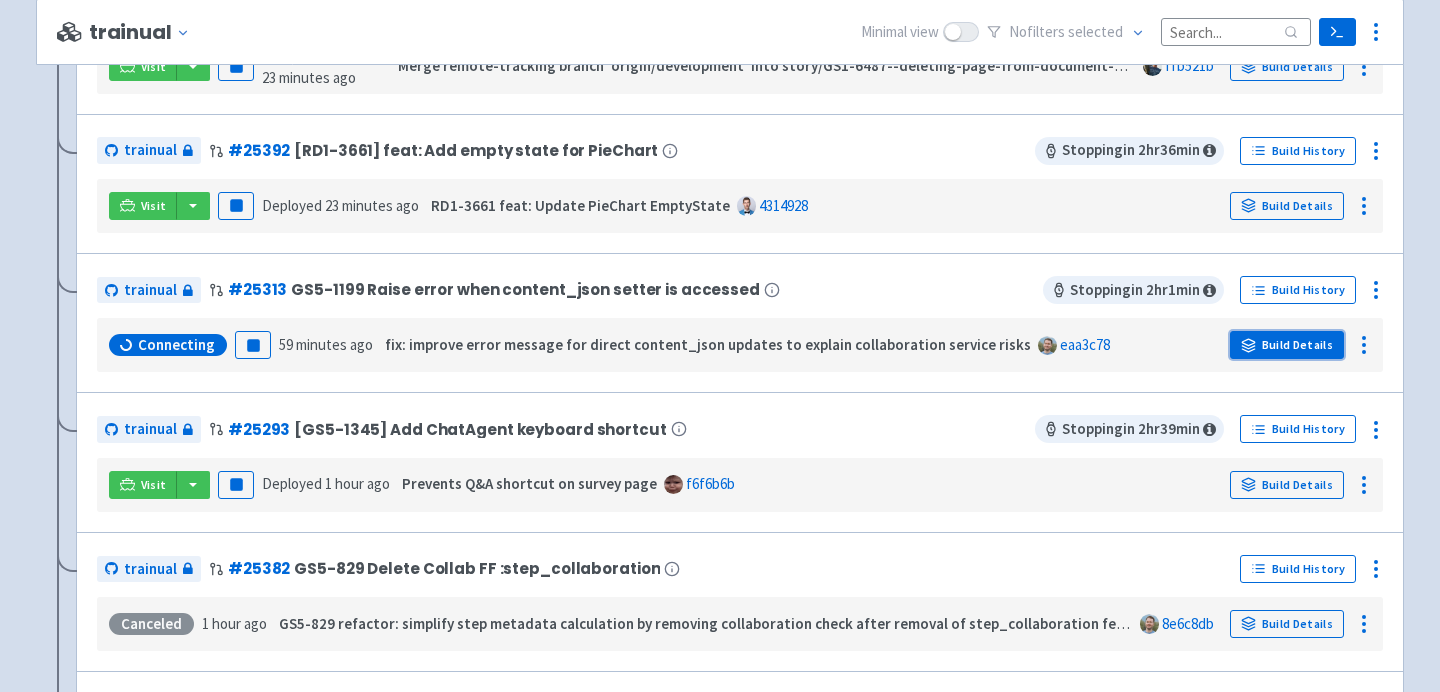 click on "Build Details" at bounding box center (1287, 345) 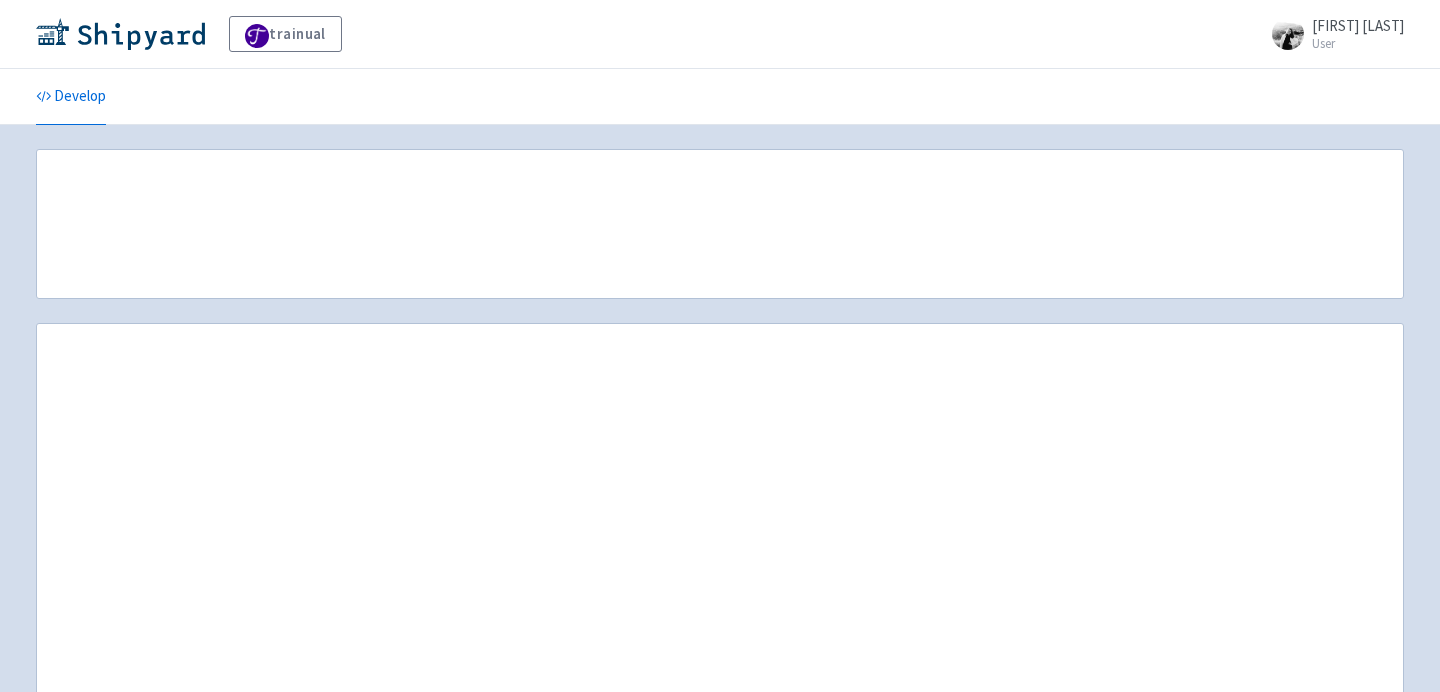 scroll, scrollTop: 0, scrollLeft: 0, axis: both 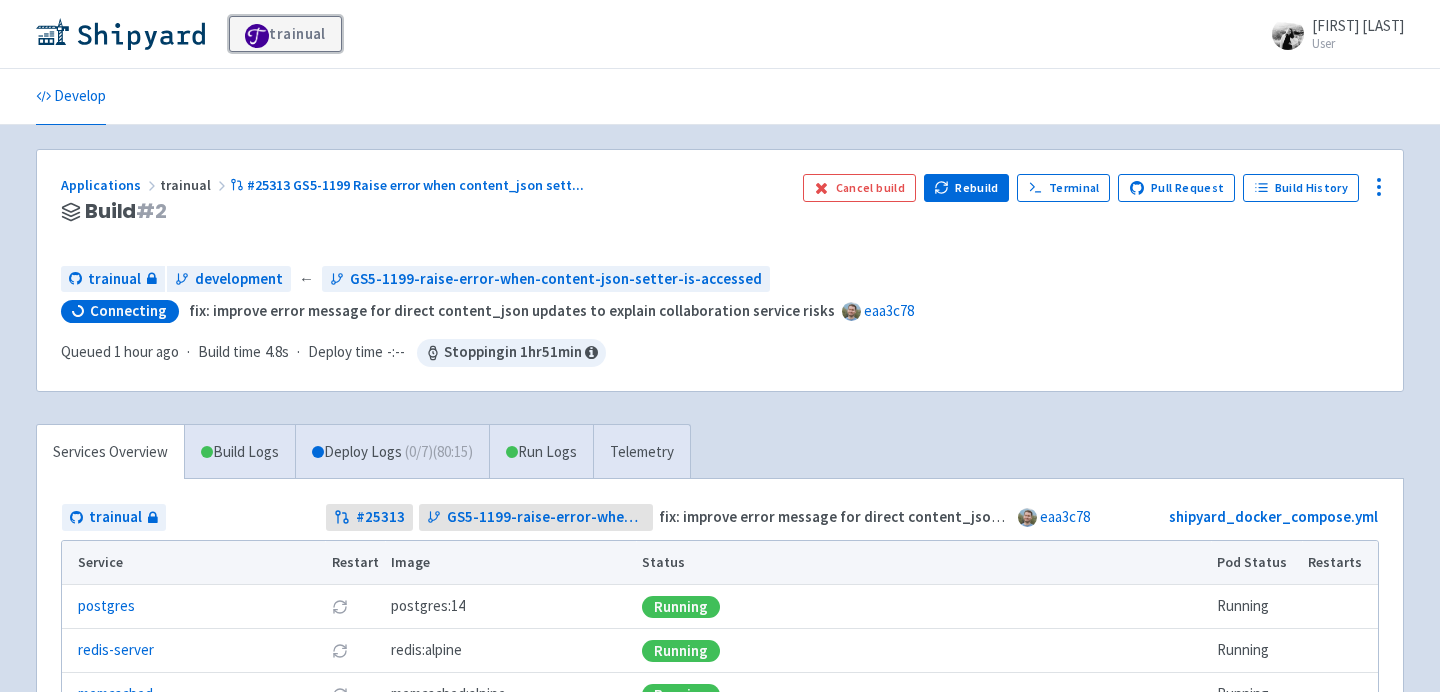 click at bounding box center (257, 36) 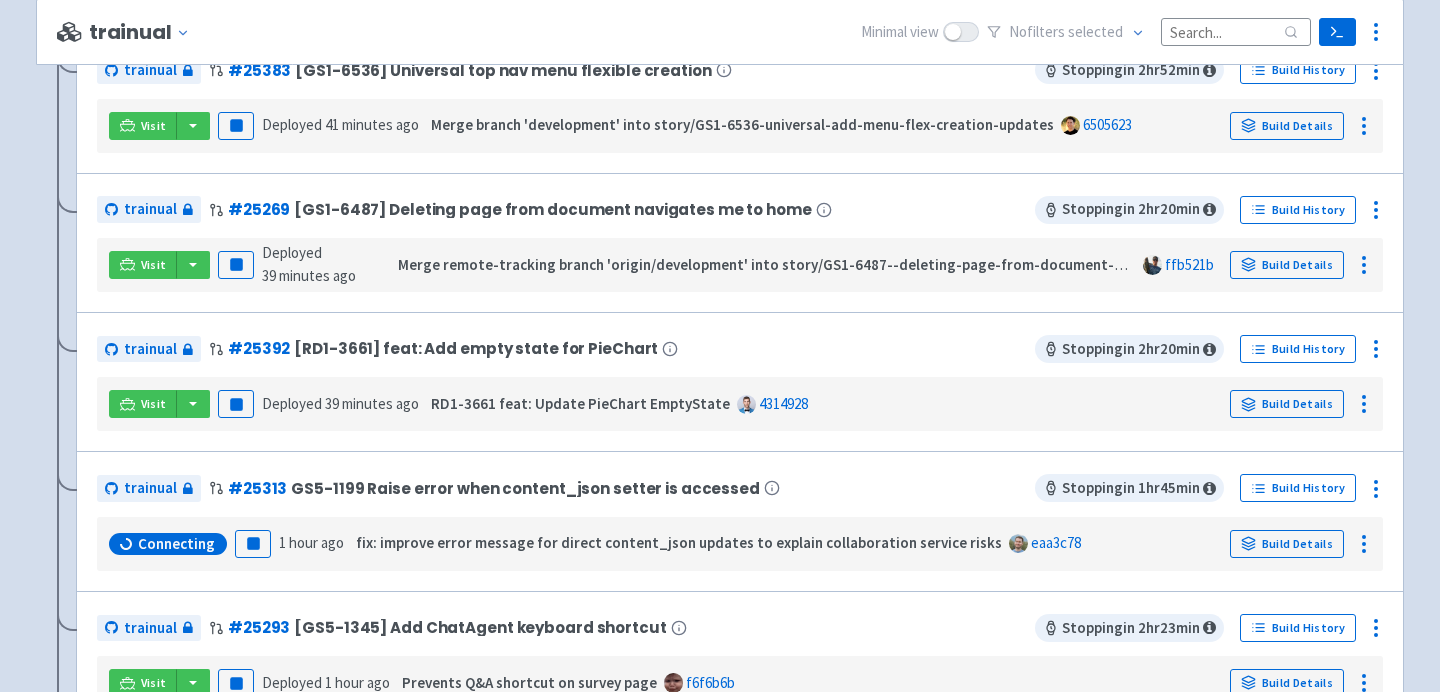 scroll, scrollTop: 1063, scrollLeft: 0, axis: vertical 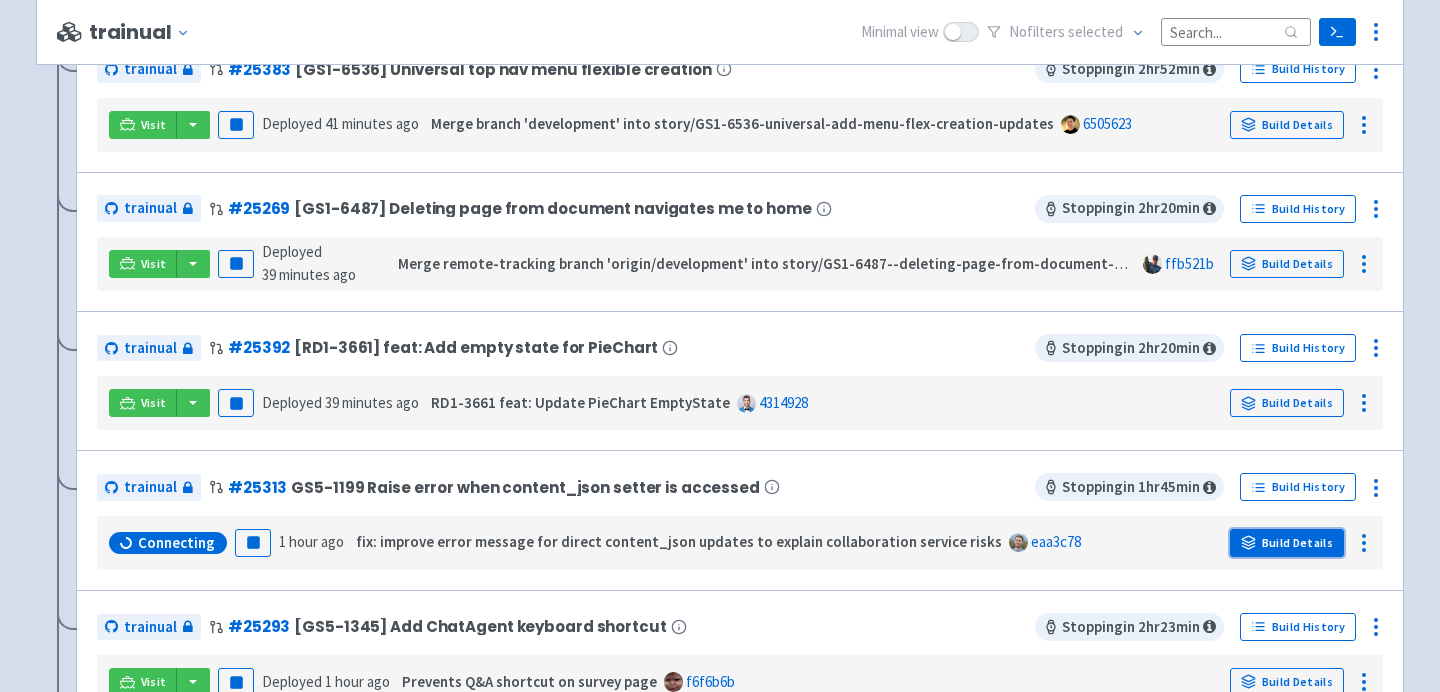 click on "Build Details" at bounding box center (1287, 543) 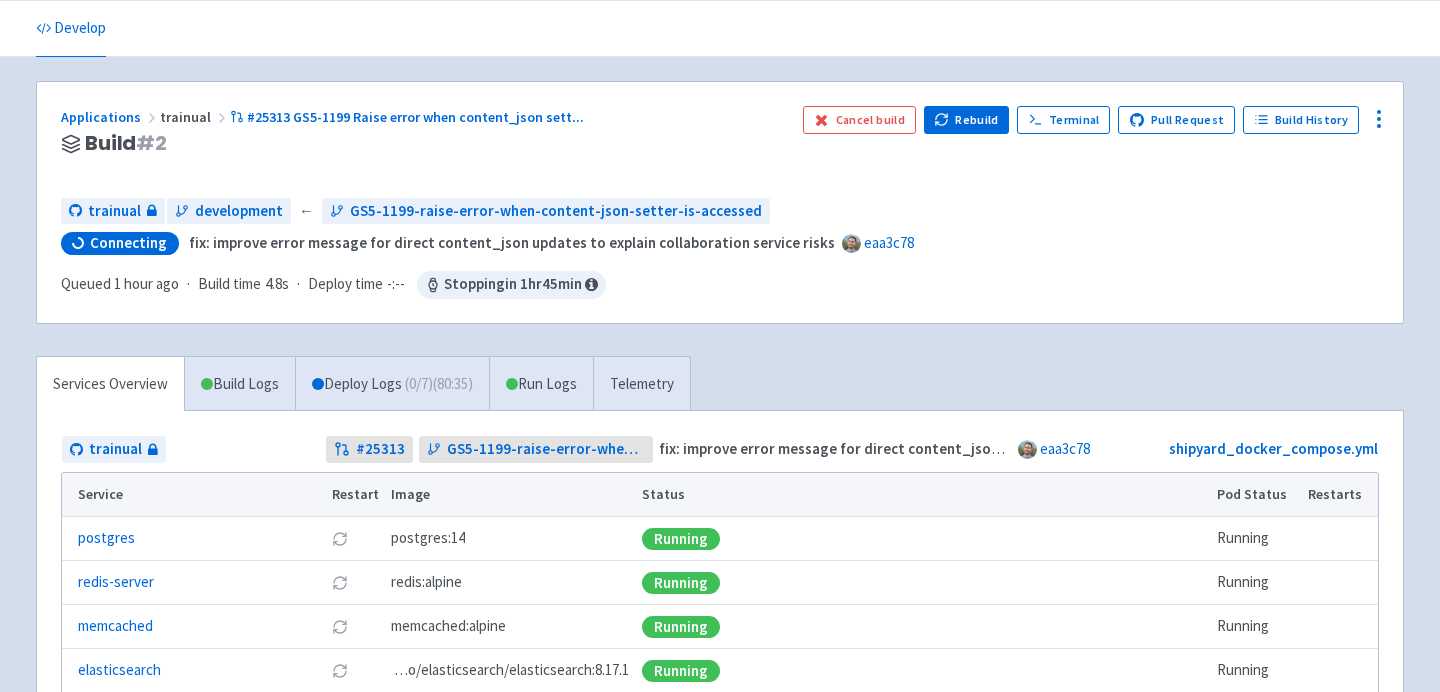 scroll, scrollTop: 0, scrollLeft: 0, axis: both 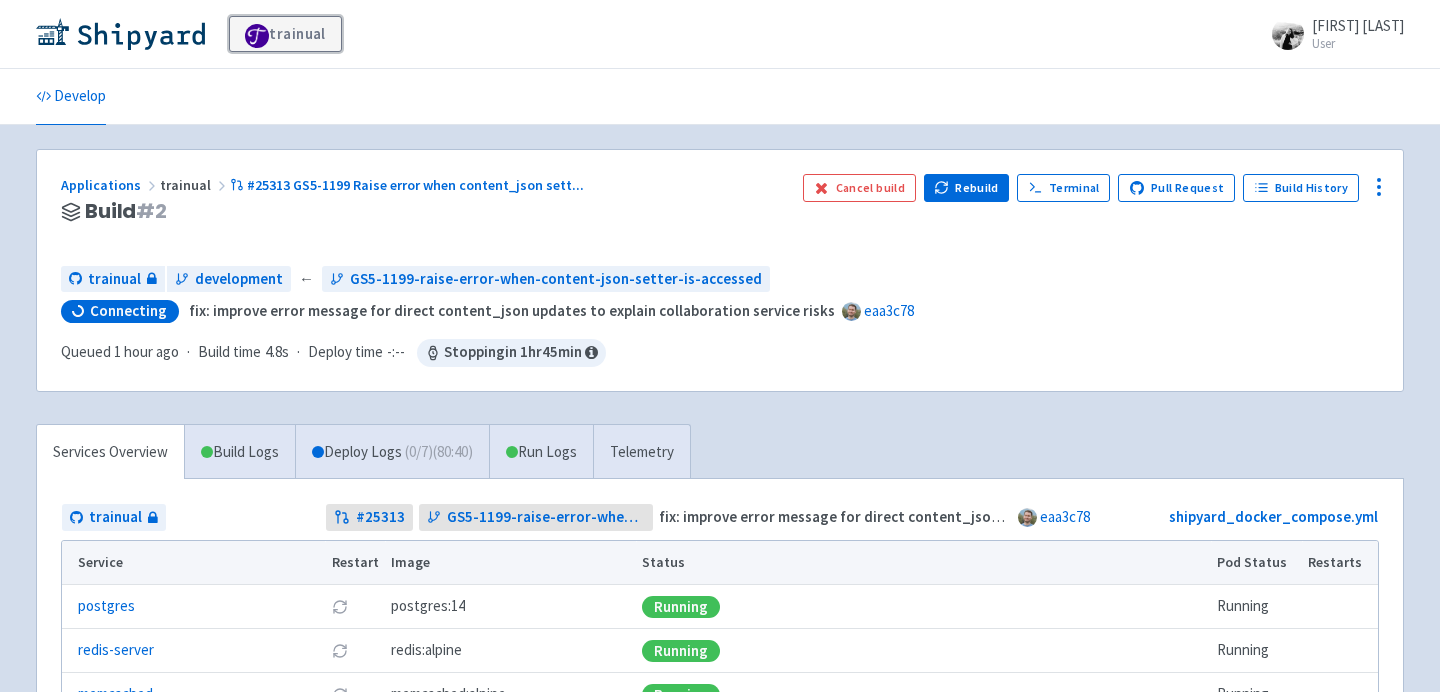 click at bounding box center [257, 36] 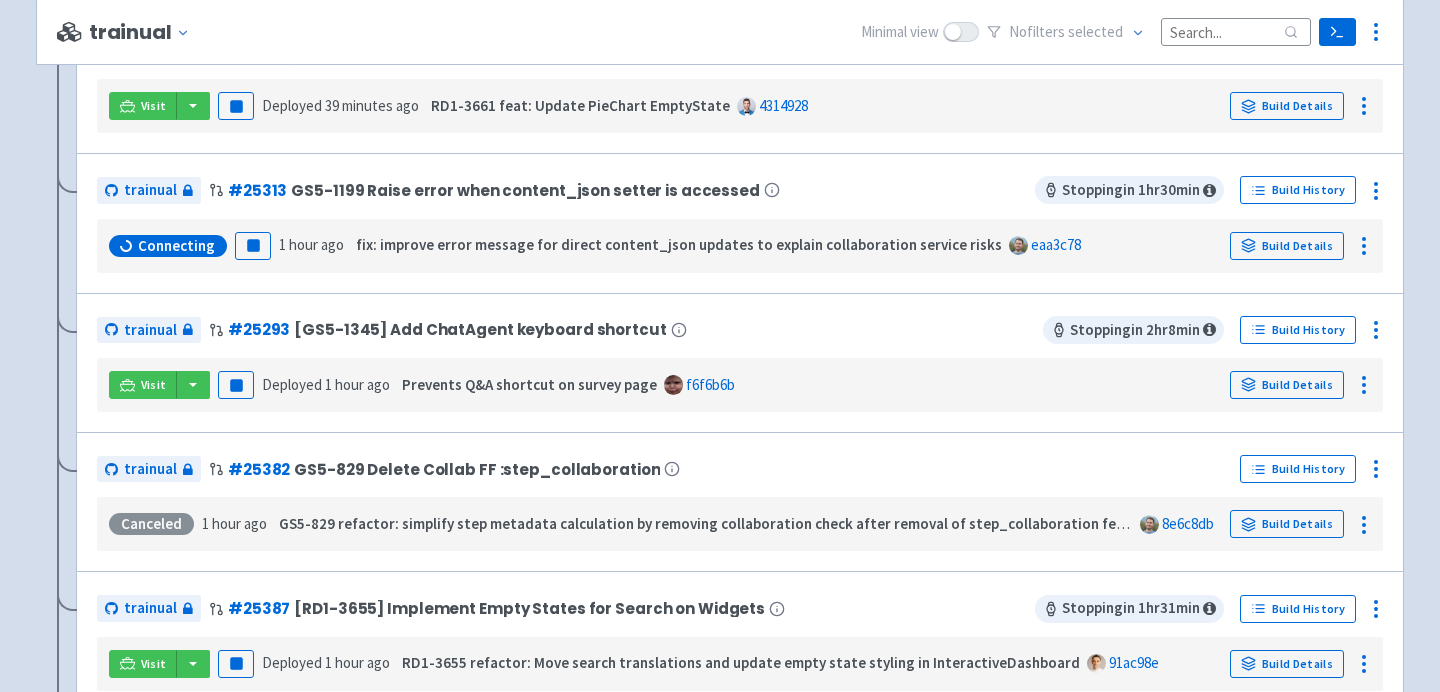 scroll, scrollTop: 1350, scrollLeft: 0, axis: vertical 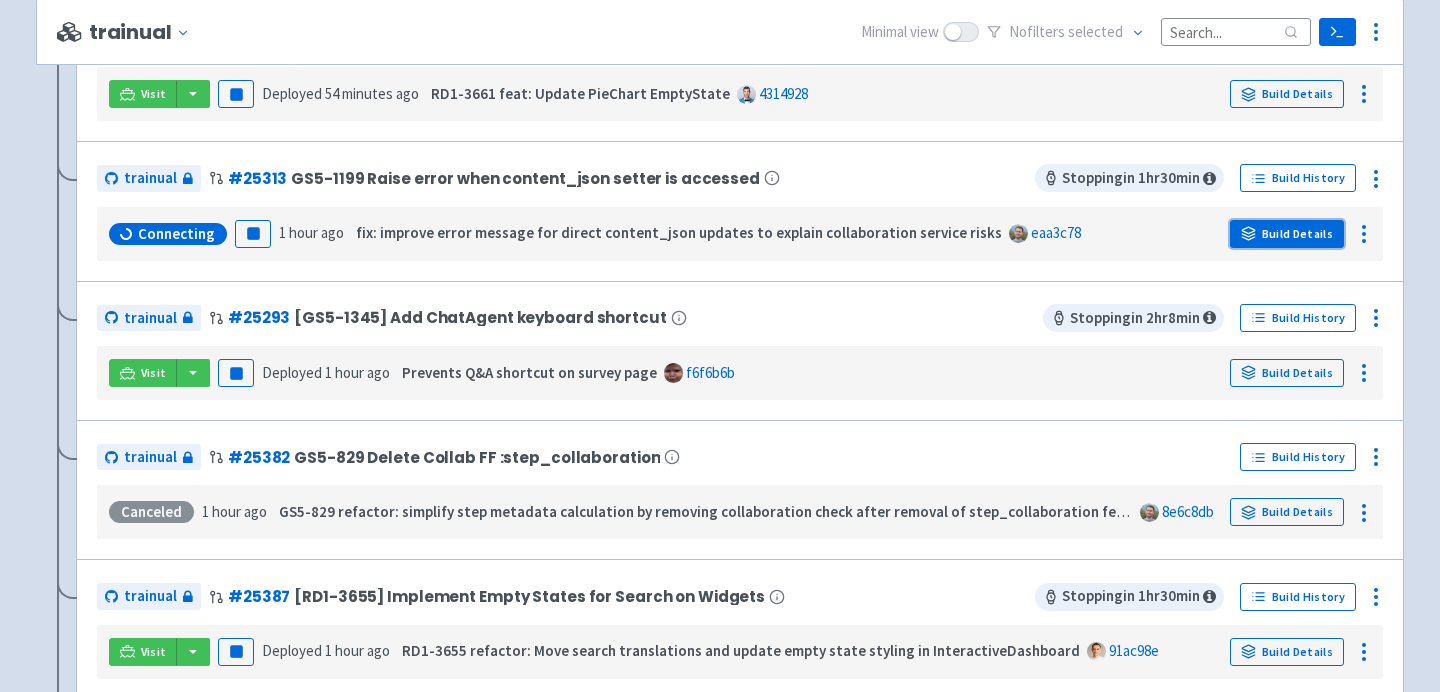 click on "Build Details" at bounding box center (1287, 234) 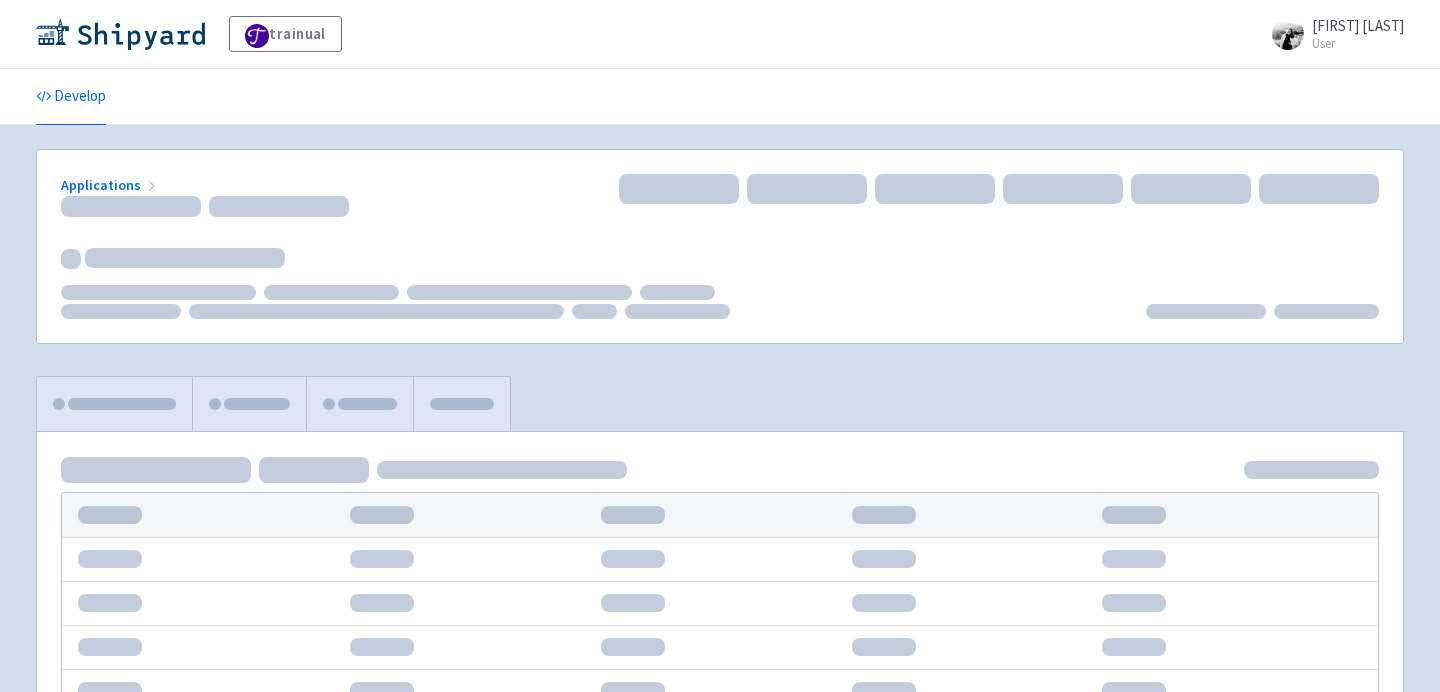 scroll, scrollTop: 0, scrollLeft: 0, axis: both 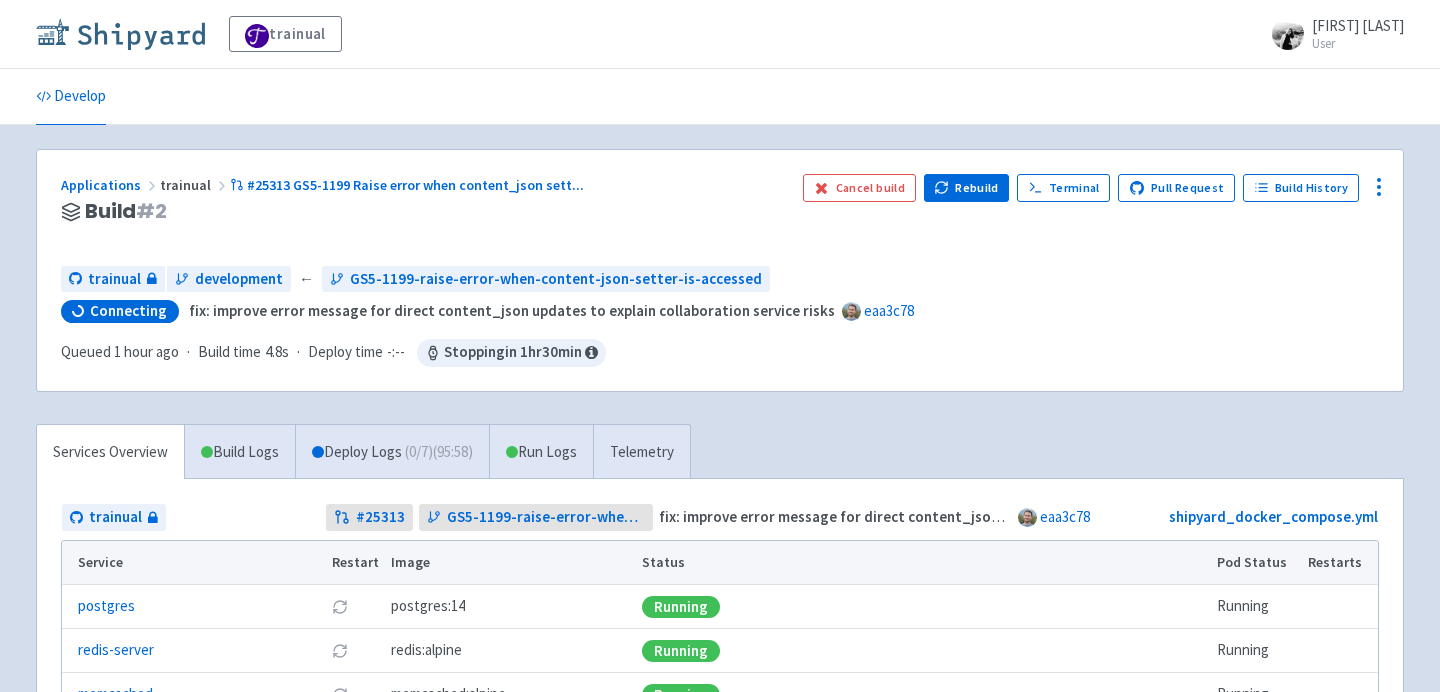 click at bounding box center [120, 34] 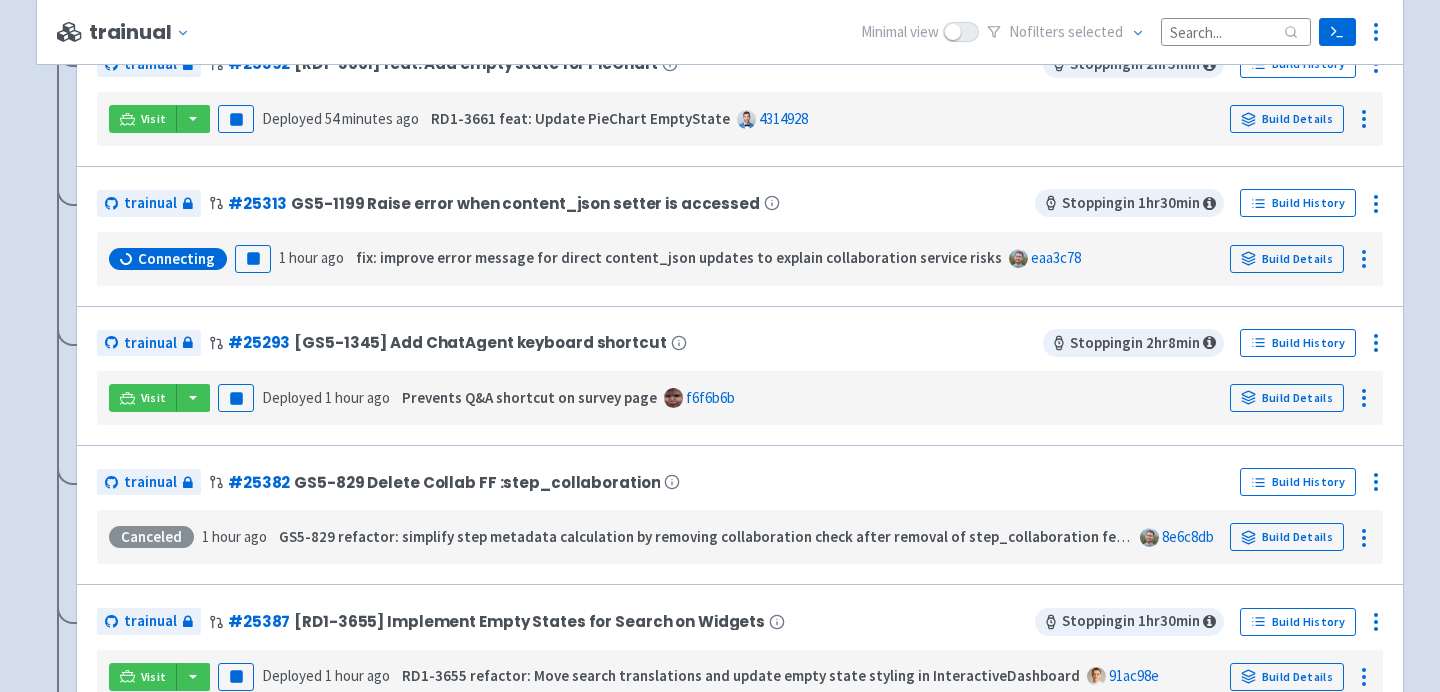 scroll, scrollTop: 1338, scrollLeft: 0, axis: vertical 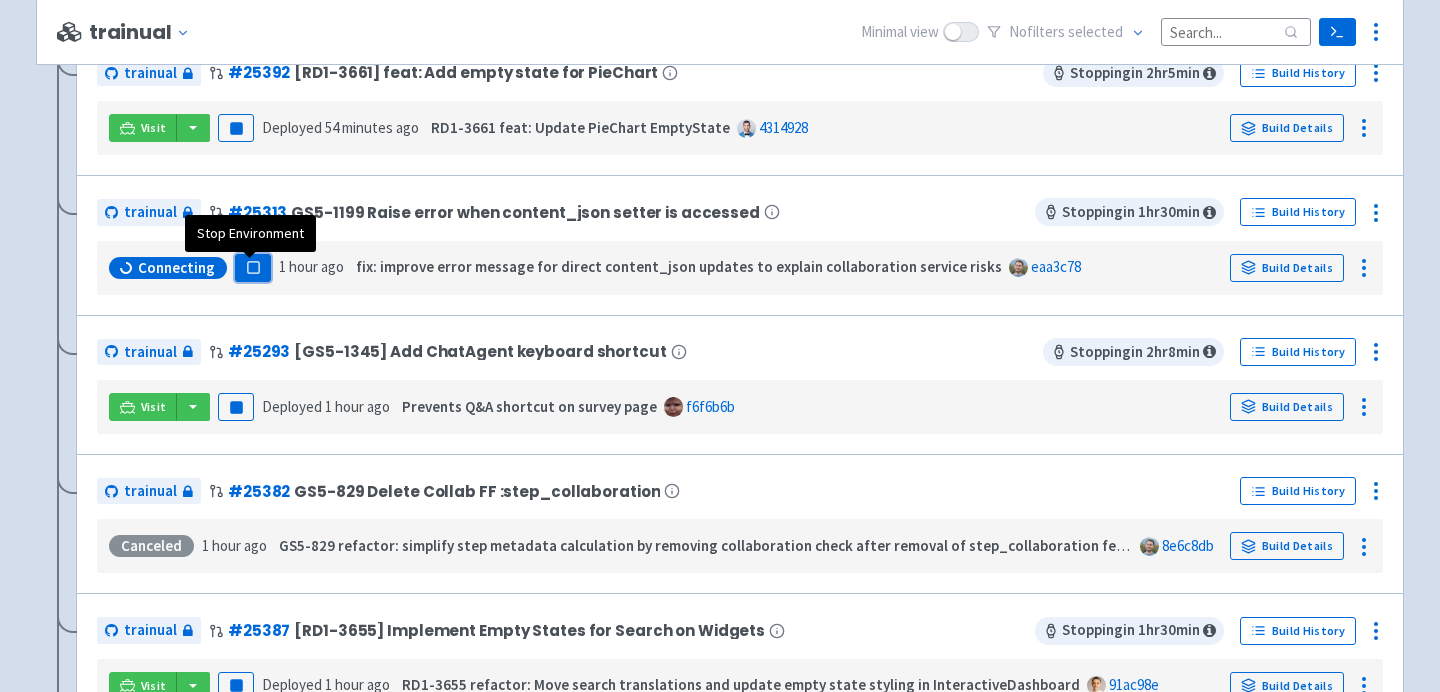 click on "Pause" at bounding box center (253, 268) 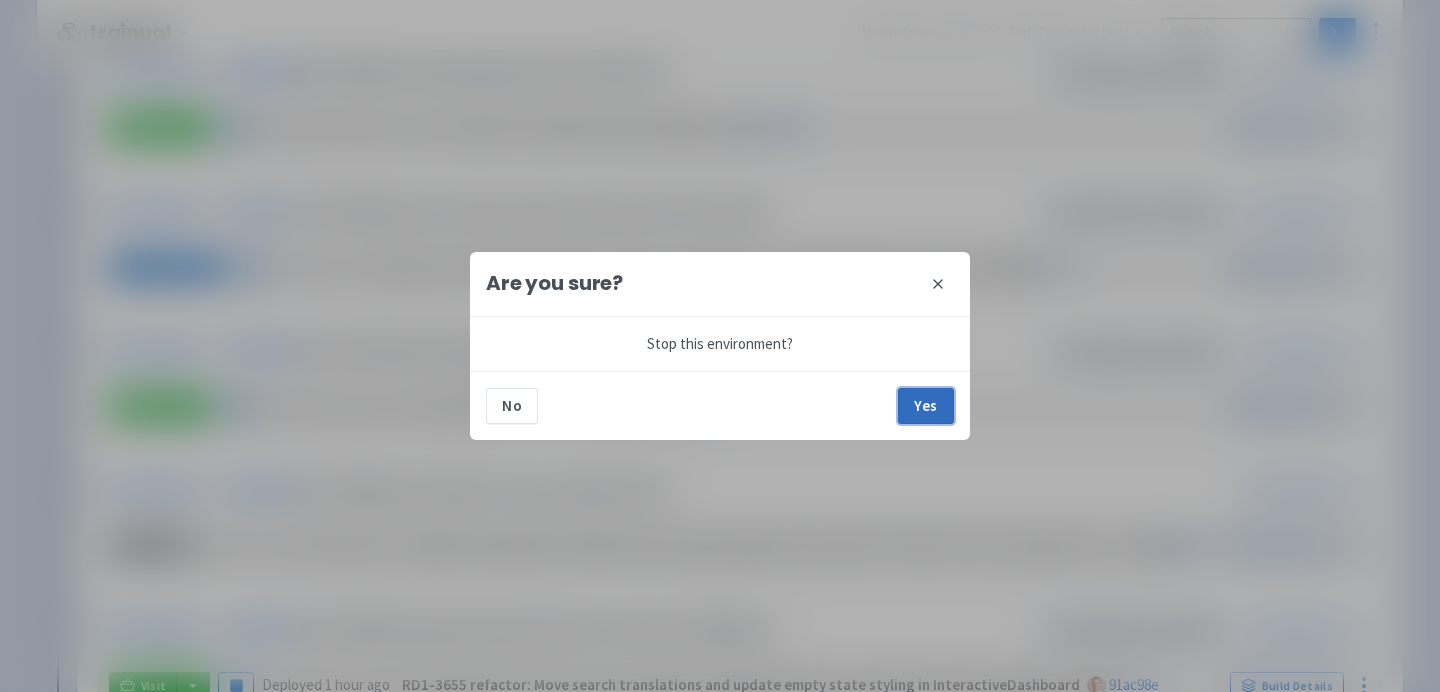 click on "Yes" at bounding box center [926, 406] 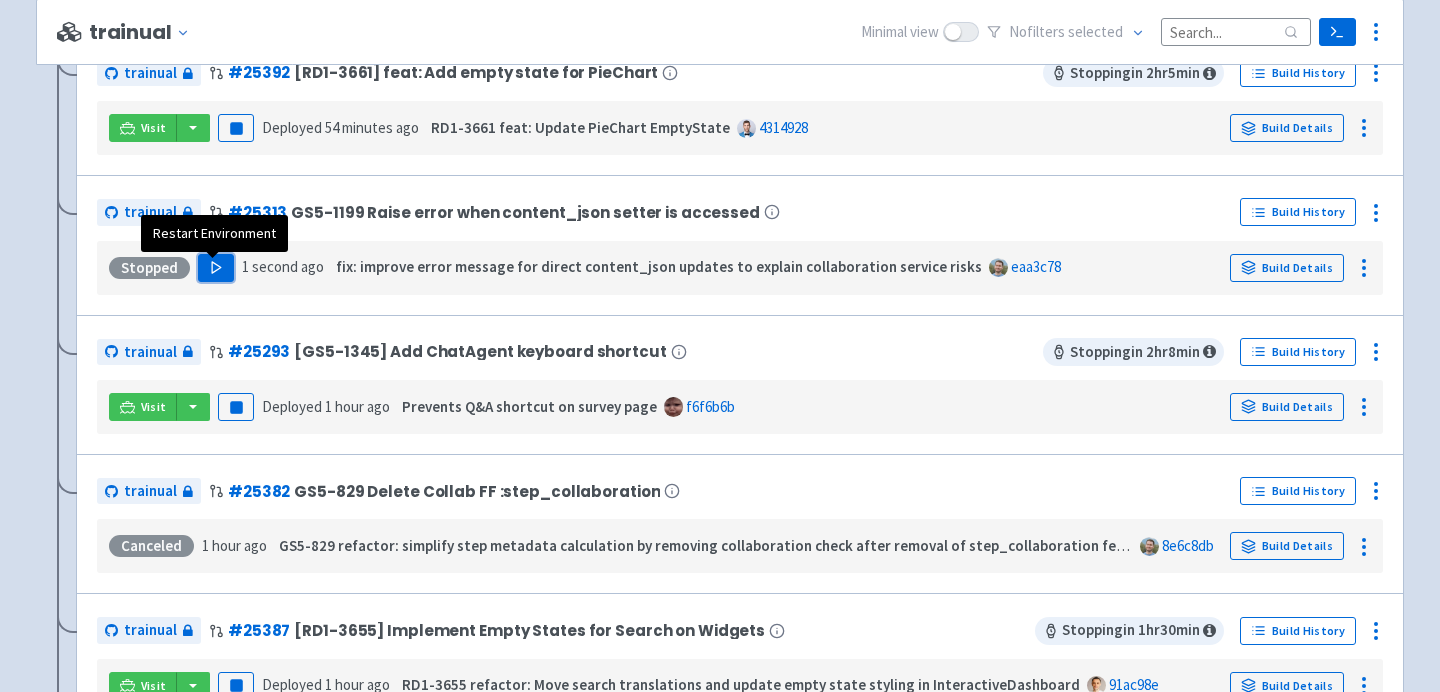 click 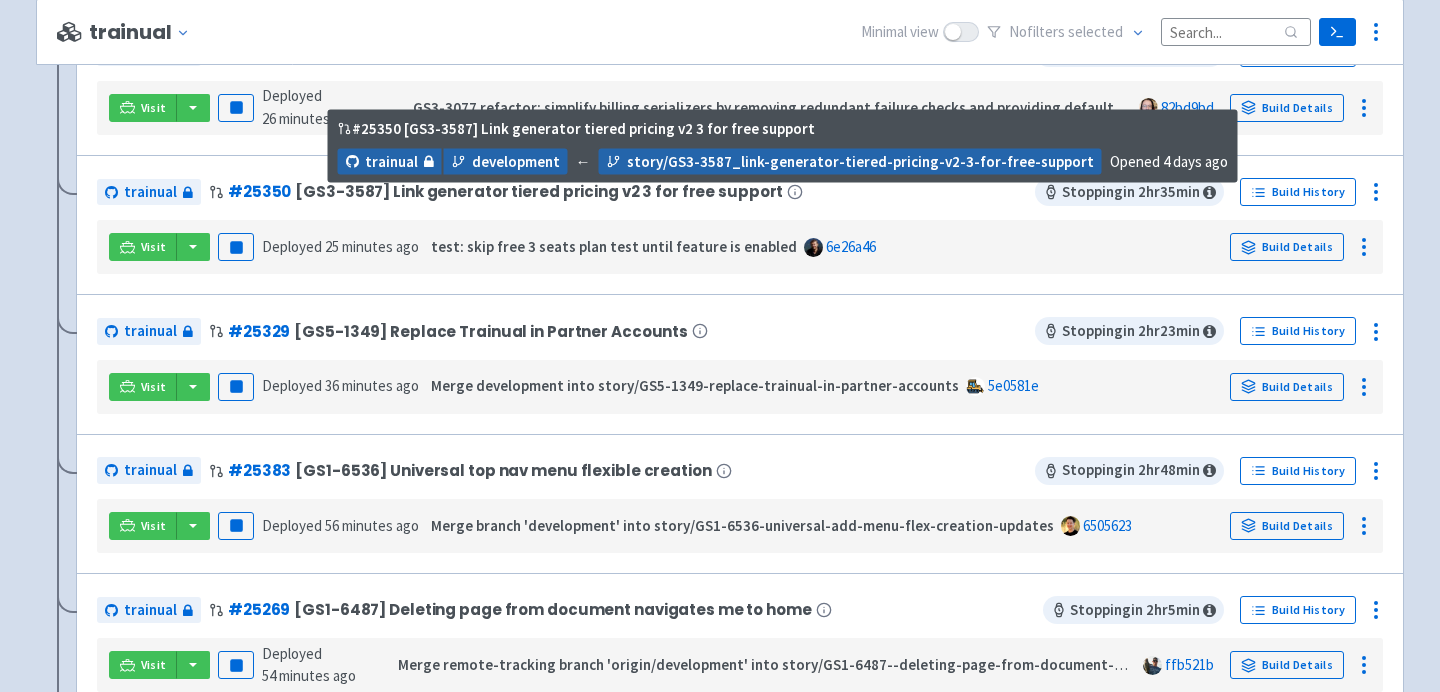 scroll, scrollTop: 862, scrollLeft: 0, axis: vertical 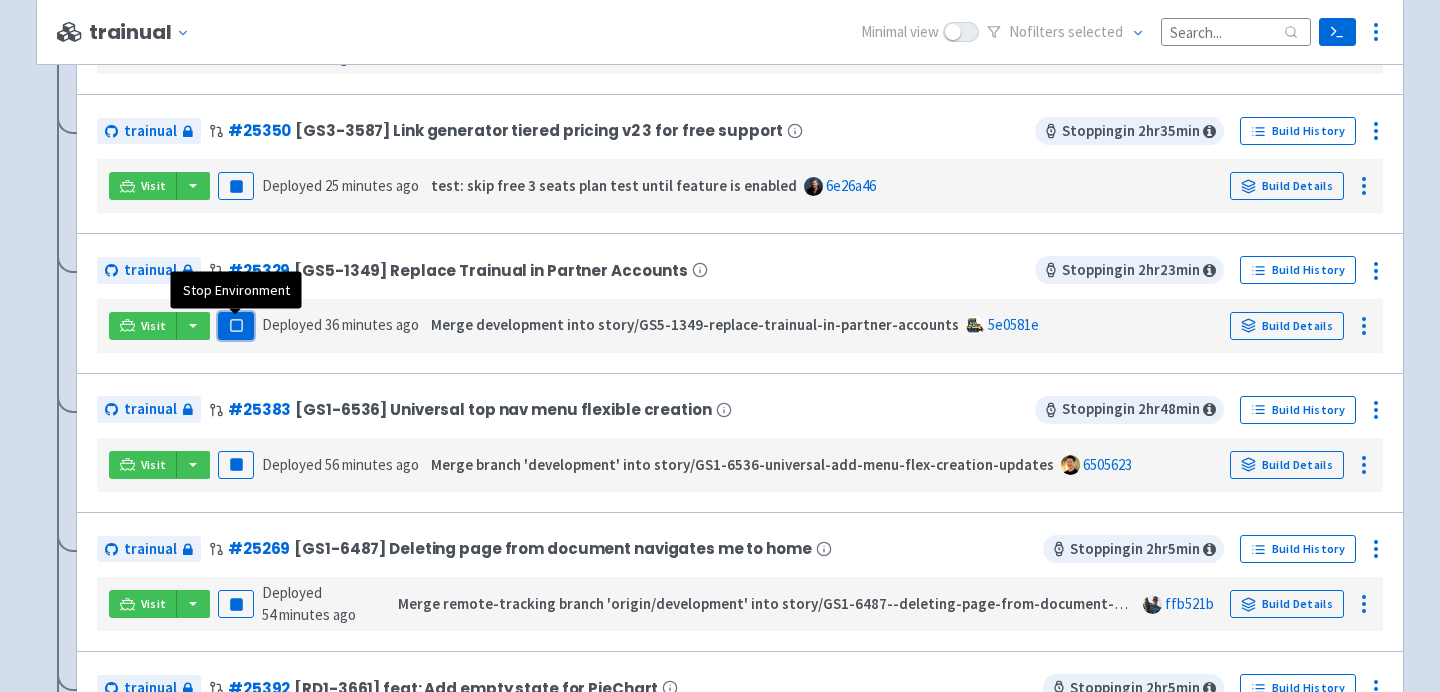 click on "Pause" at bounding box center [236, 326] 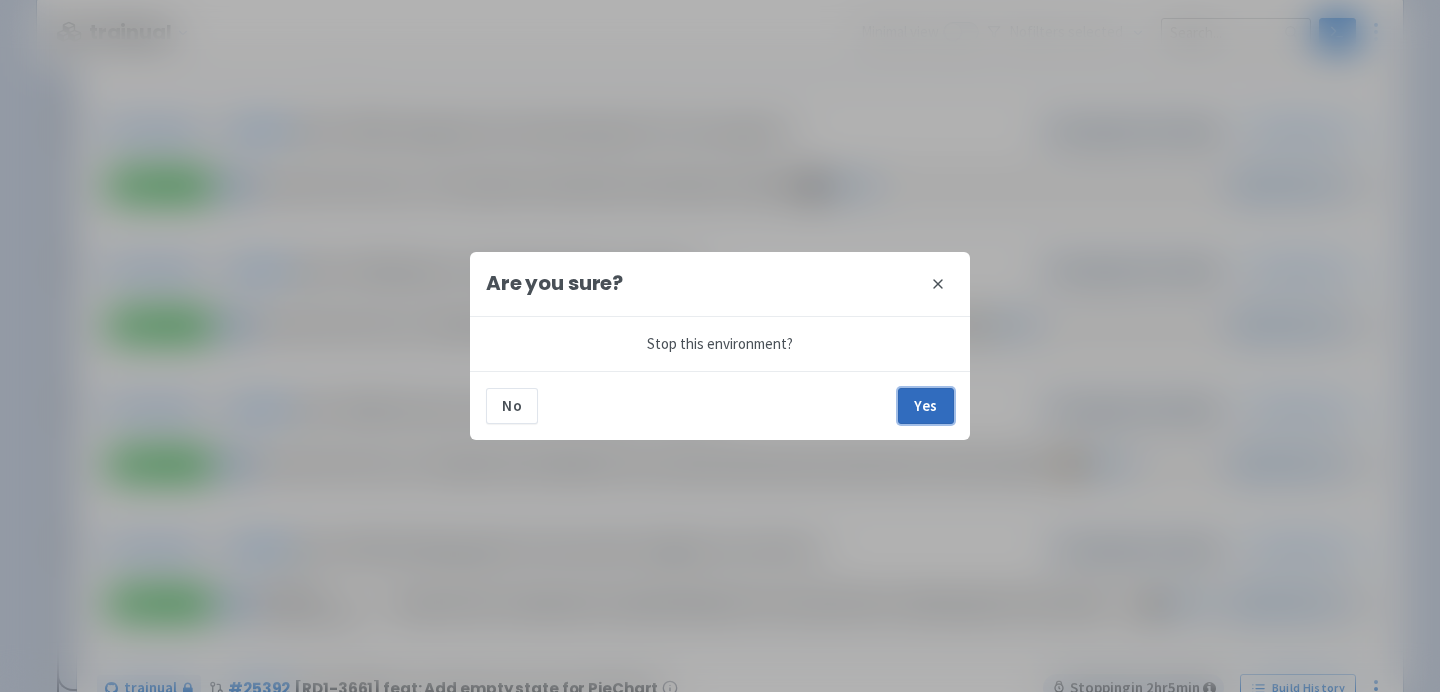 click on "Yes" at bounding box center [926, 406] 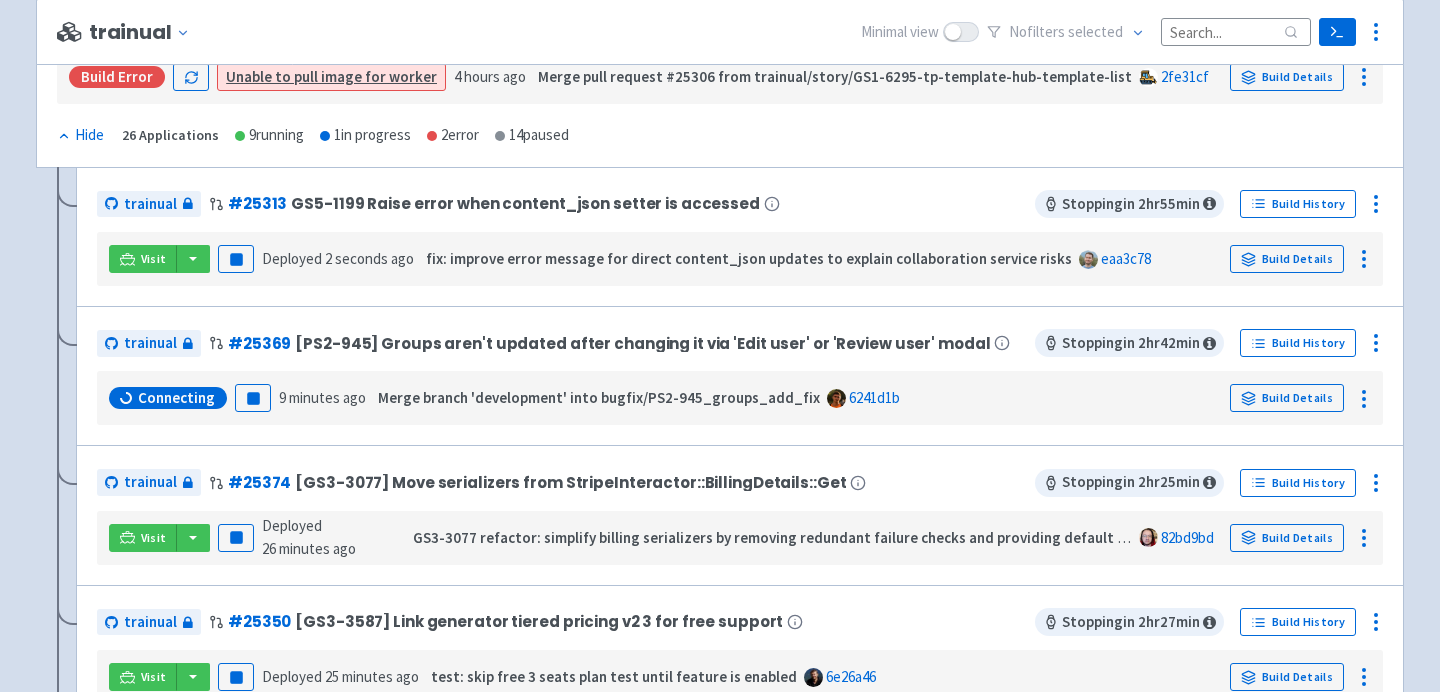 scroll, scrollTop: 349, scrollLeft: 0, axis: vertical 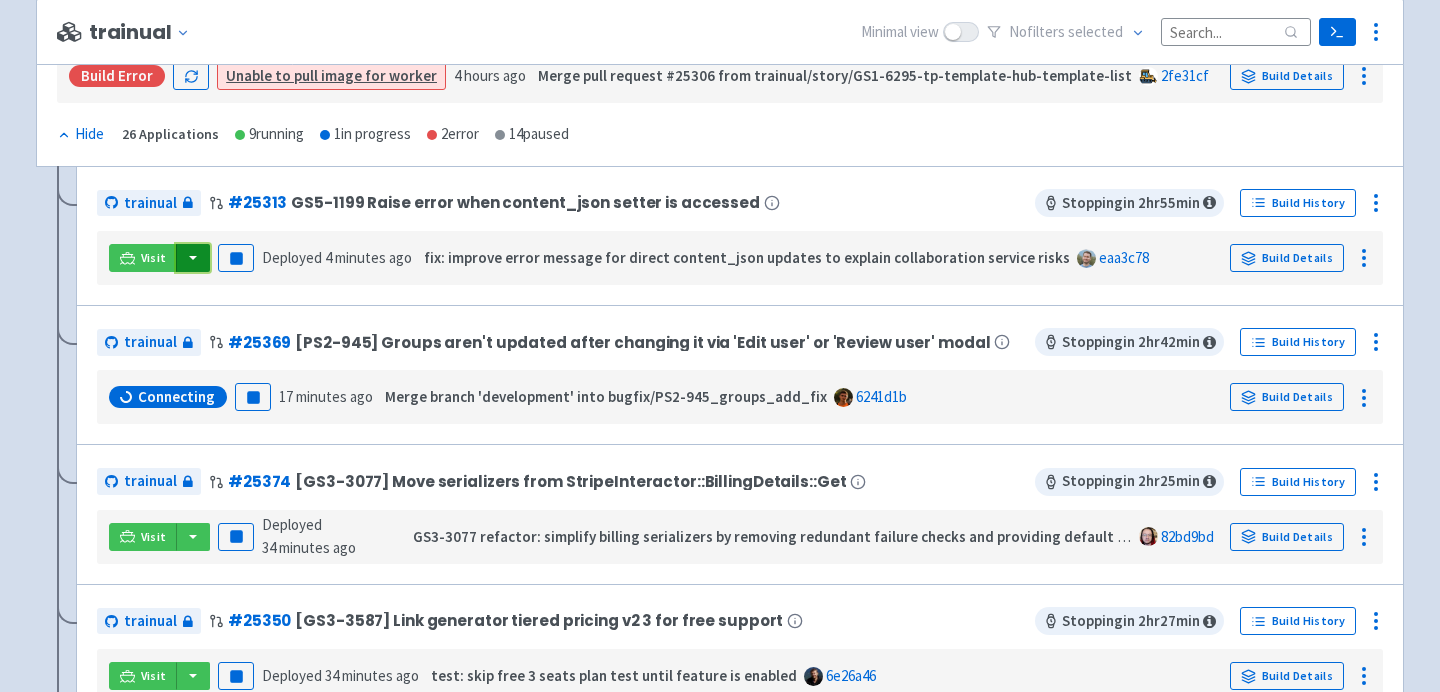 click at bounding box center (193, 258) 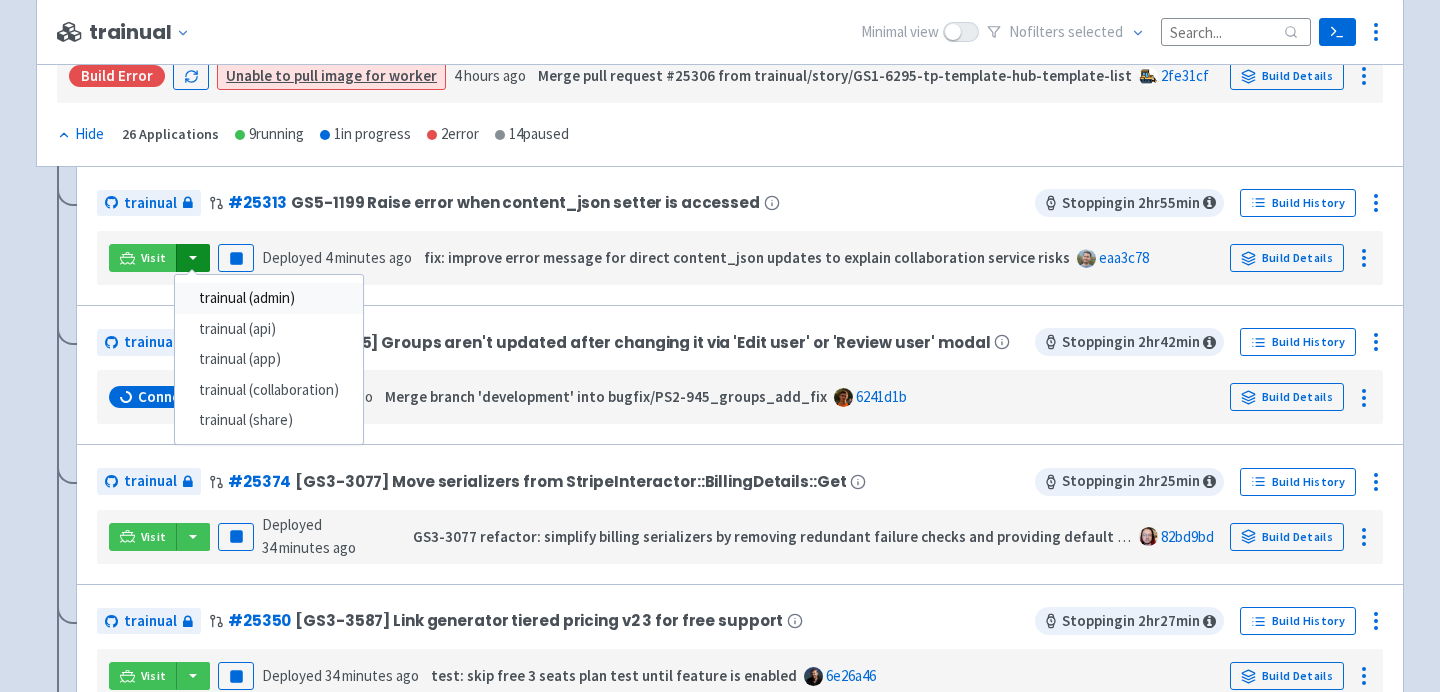 click on "trainual (admin)" at bounding box center [269, 298] 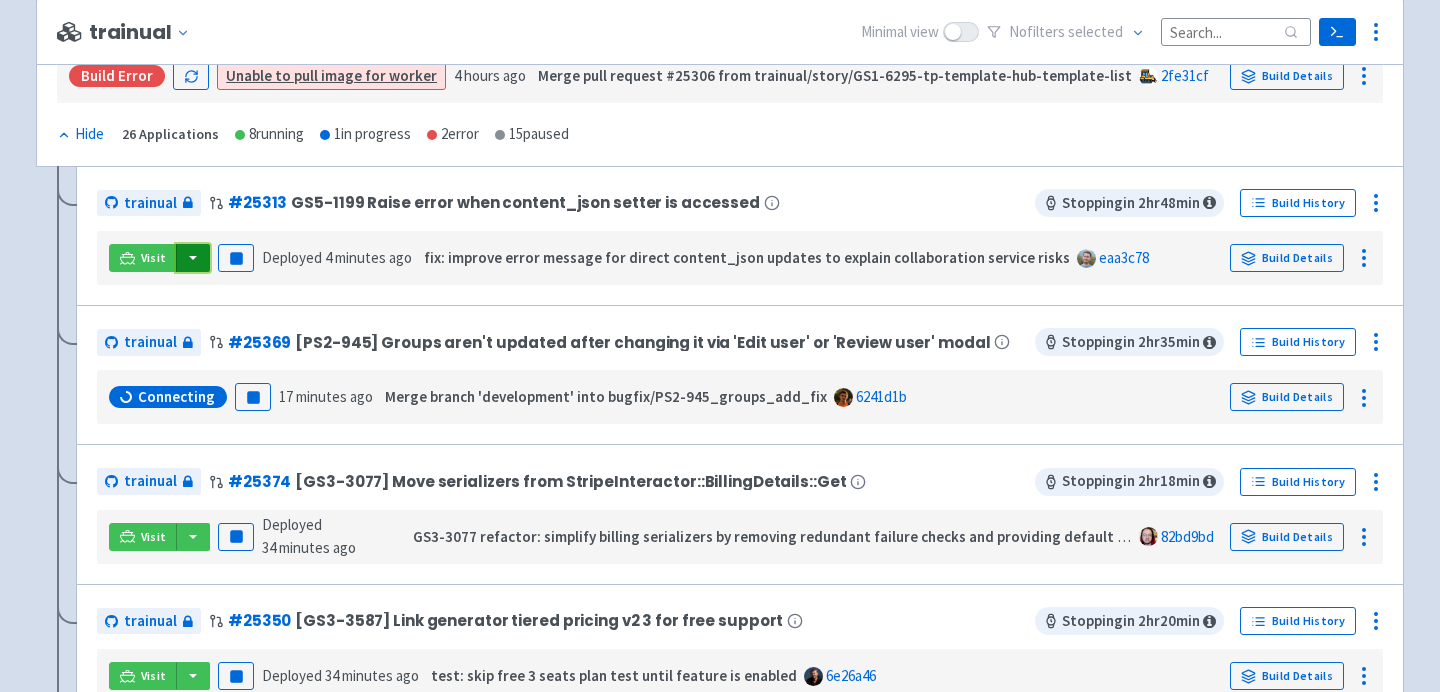 click at bounding box center [193, 258] 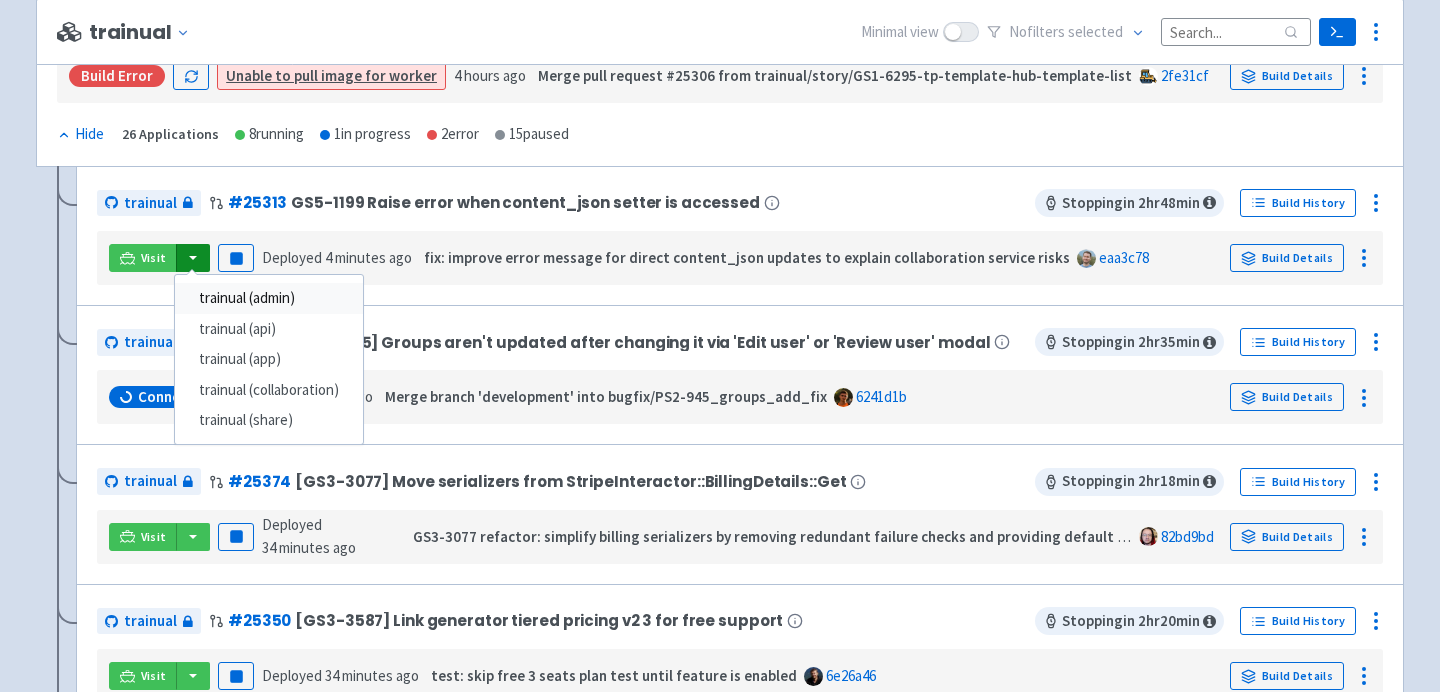 click on "trainual (admin)" at bounding box center [269, 298] 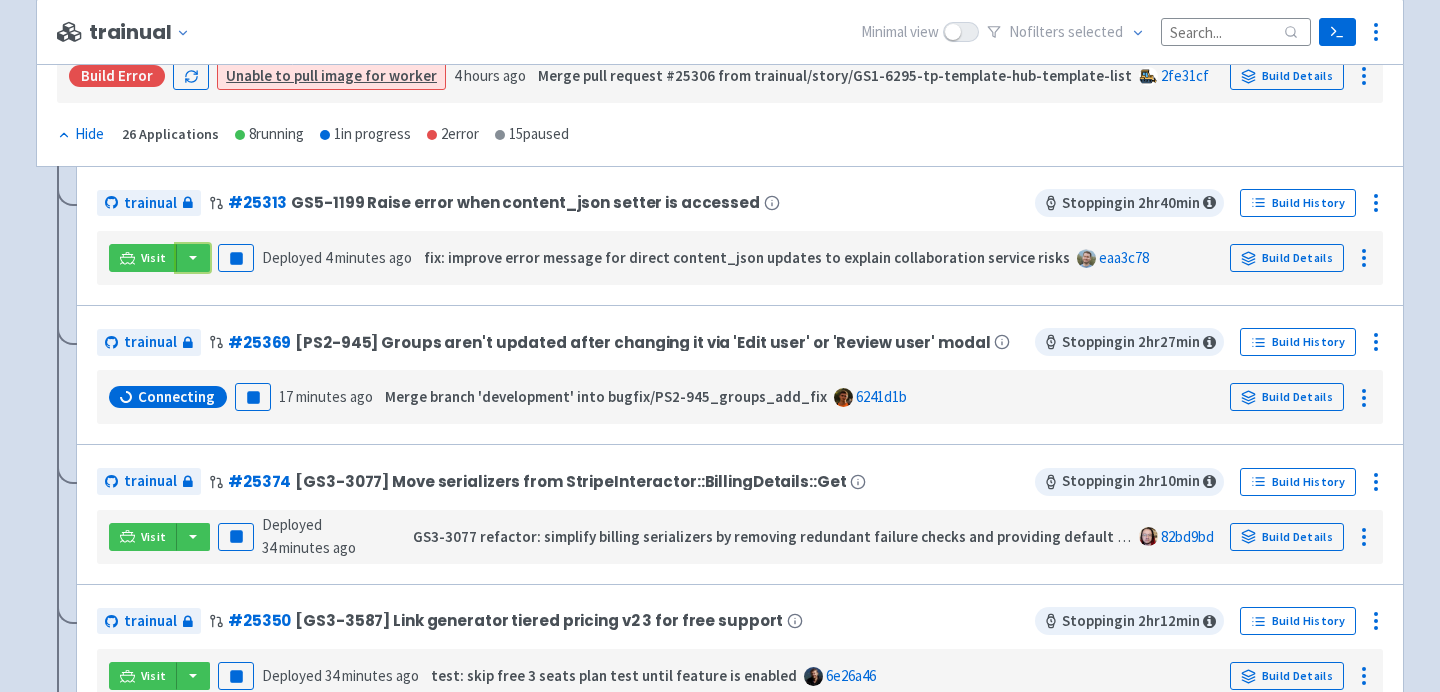 scroll, scrollTop: 380, scrollLeft: 0, axis: vertical 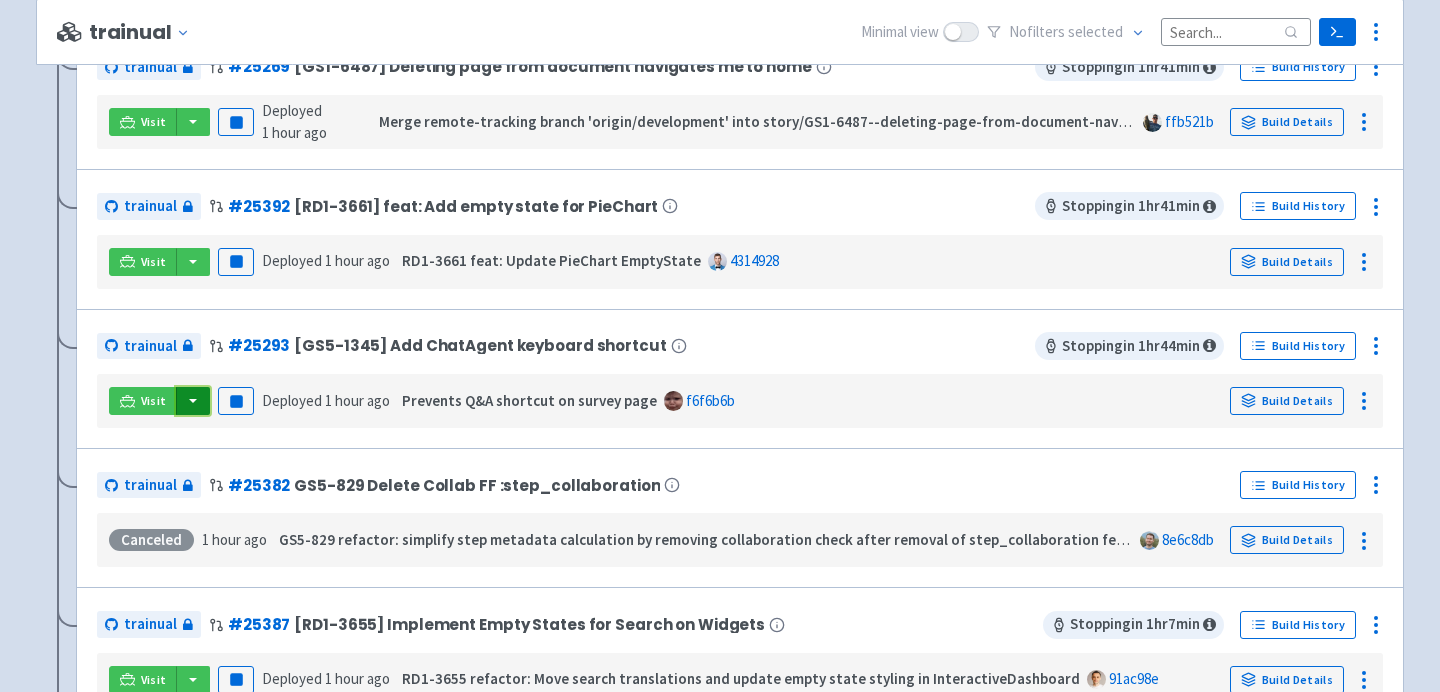 click at bounding box center [193, 401] 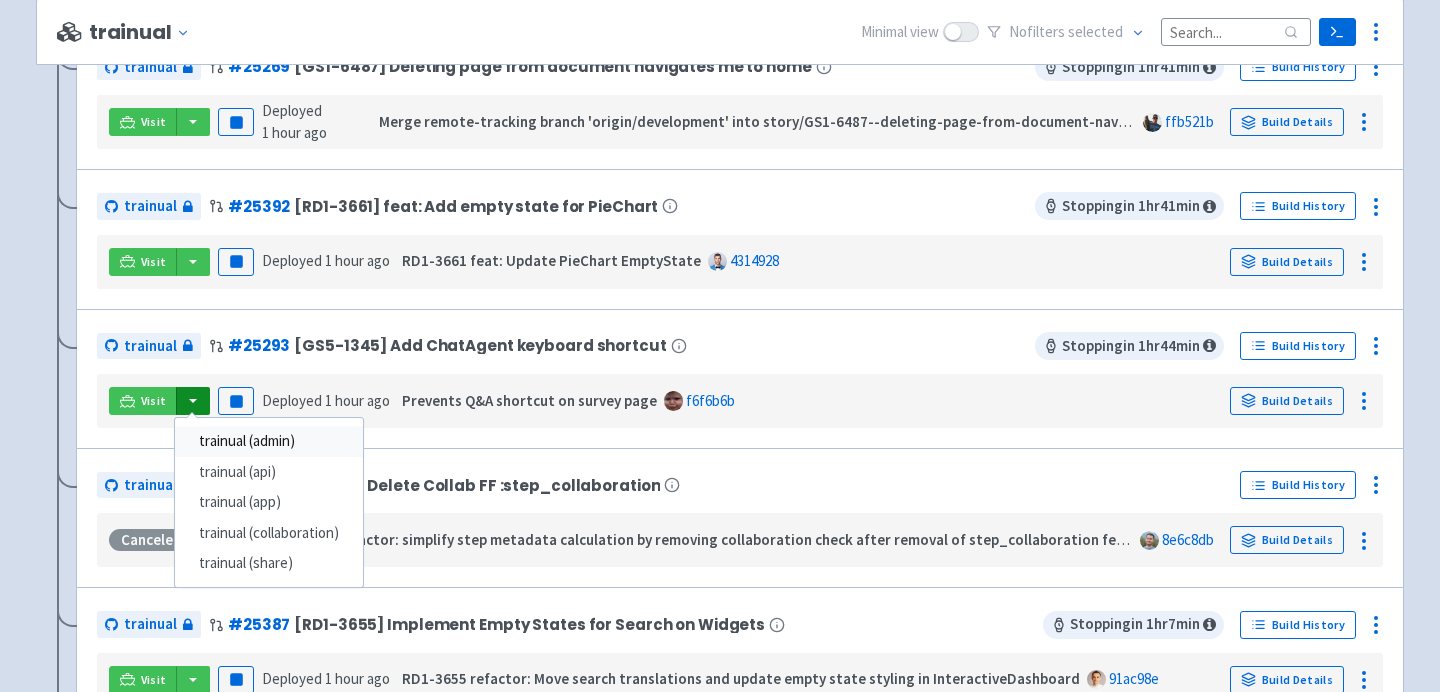 click on "trainual (admin)" at bounding box center [269, 441] 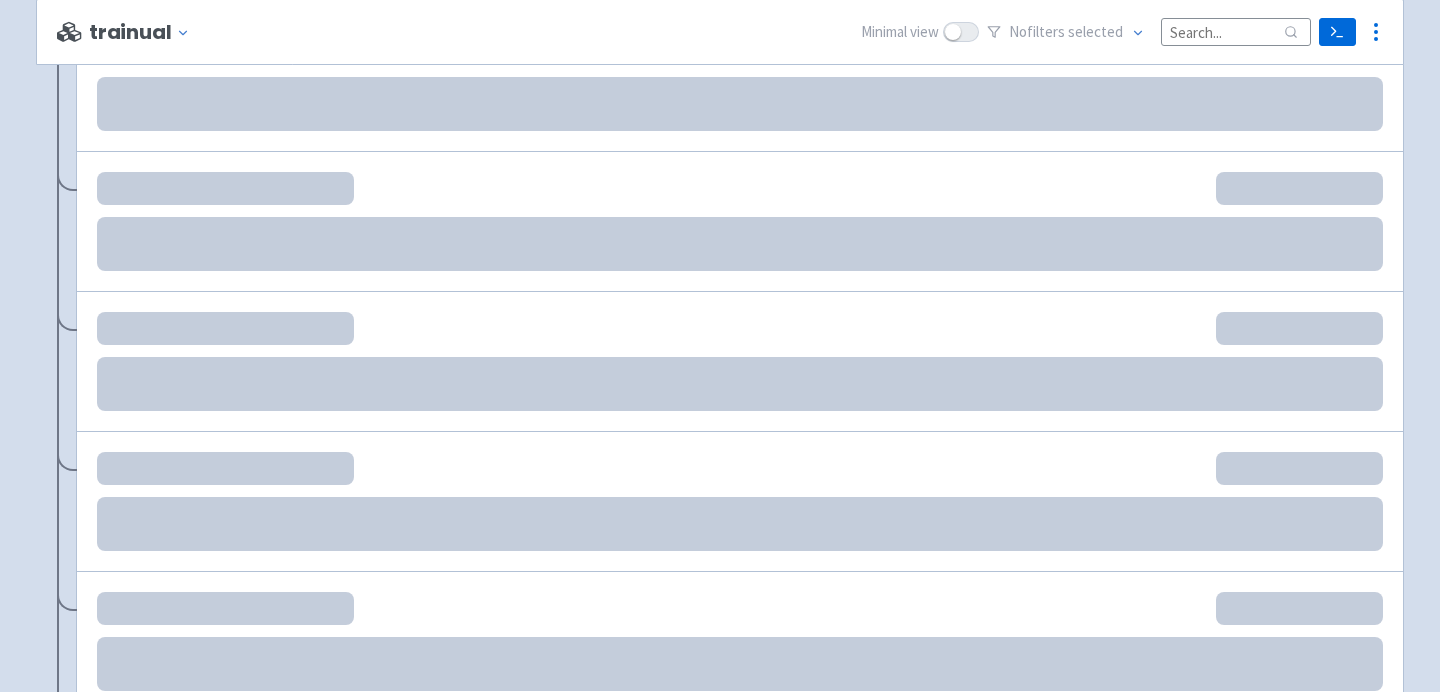 scroll, scrollTop: 1366, scrollLeft: 0, axis: vertical 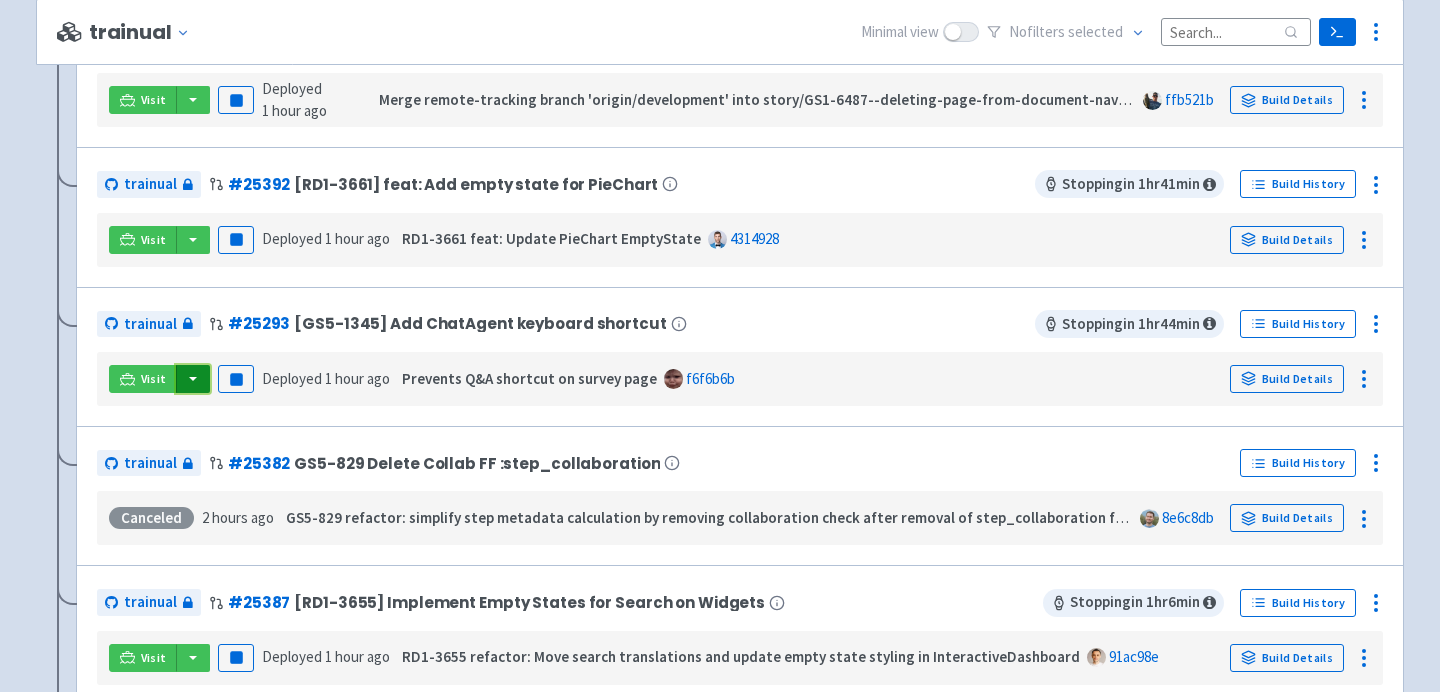 click at bounding box center (193, 379) 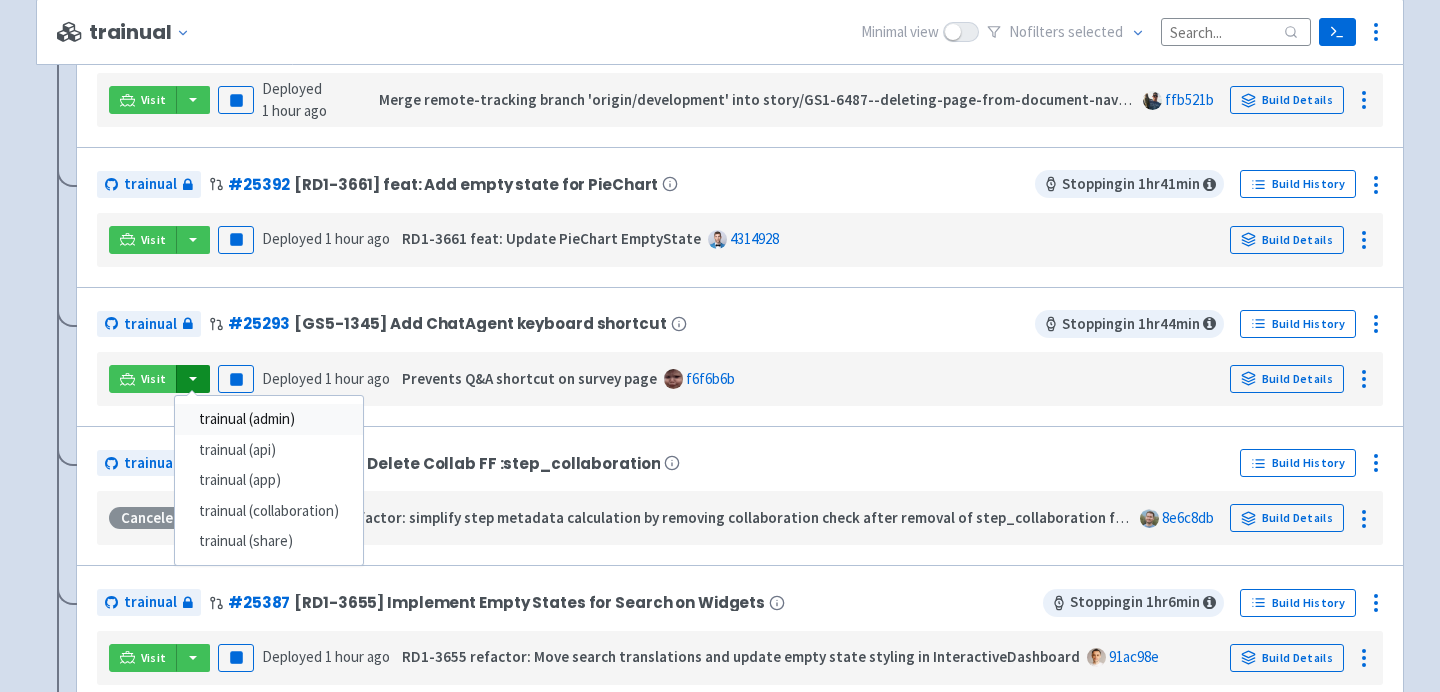 click on "trainual (admin)" at bounding box center [269, 419] 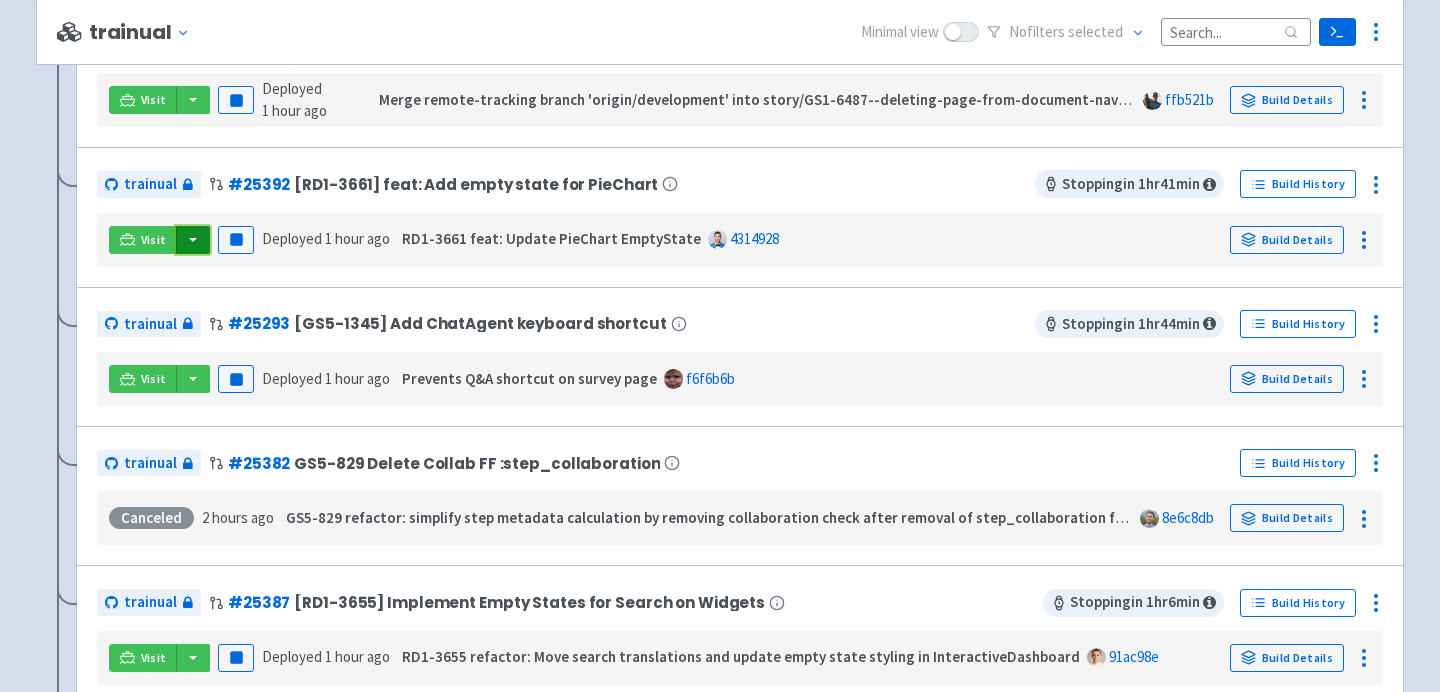 click at bounding box center (193, 240) 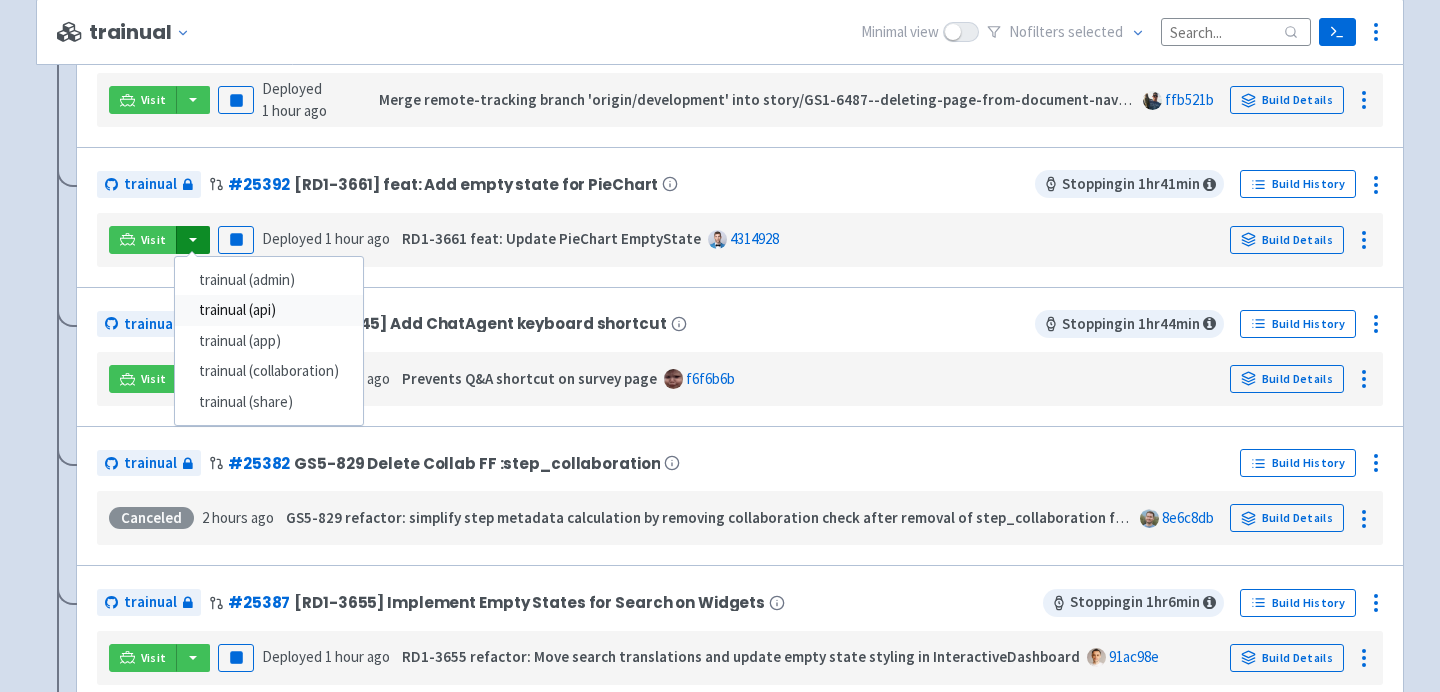 click on "trainual (api)" at bounding box center [269, 310] 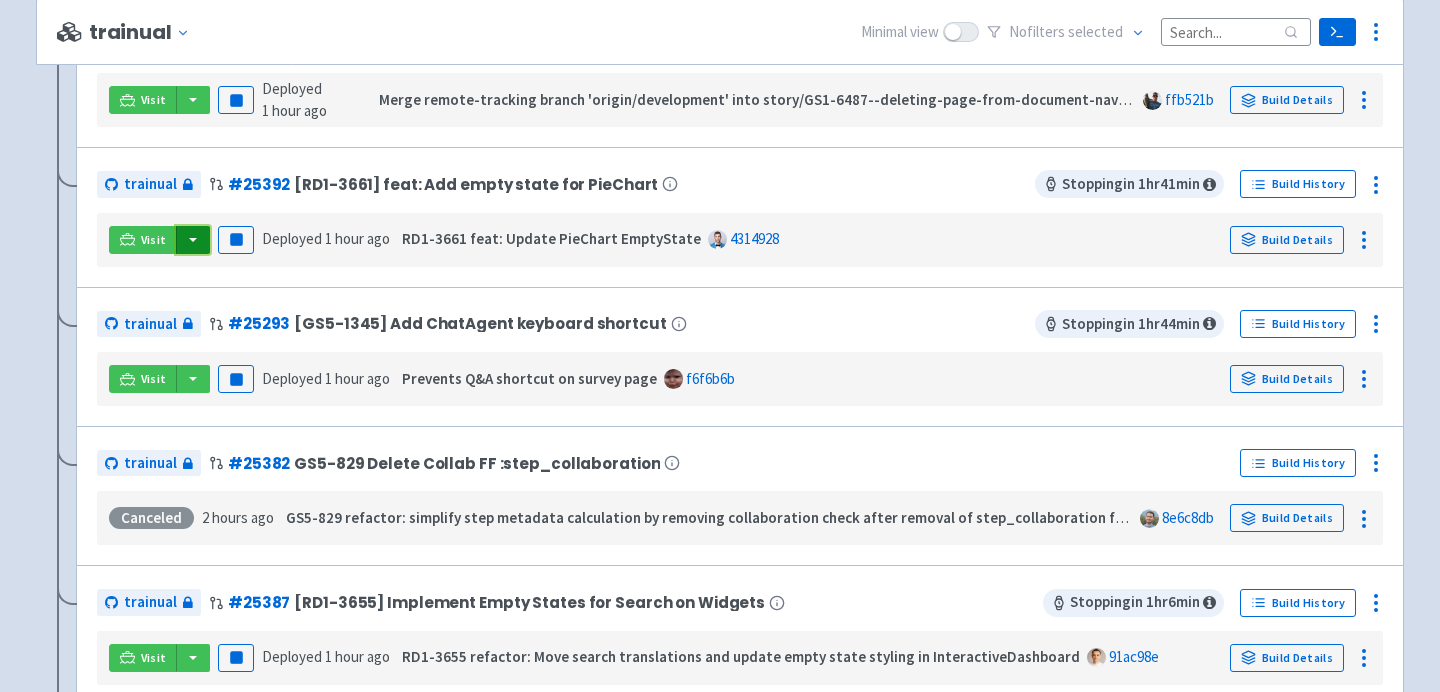 click at bounding box center (193, 240) 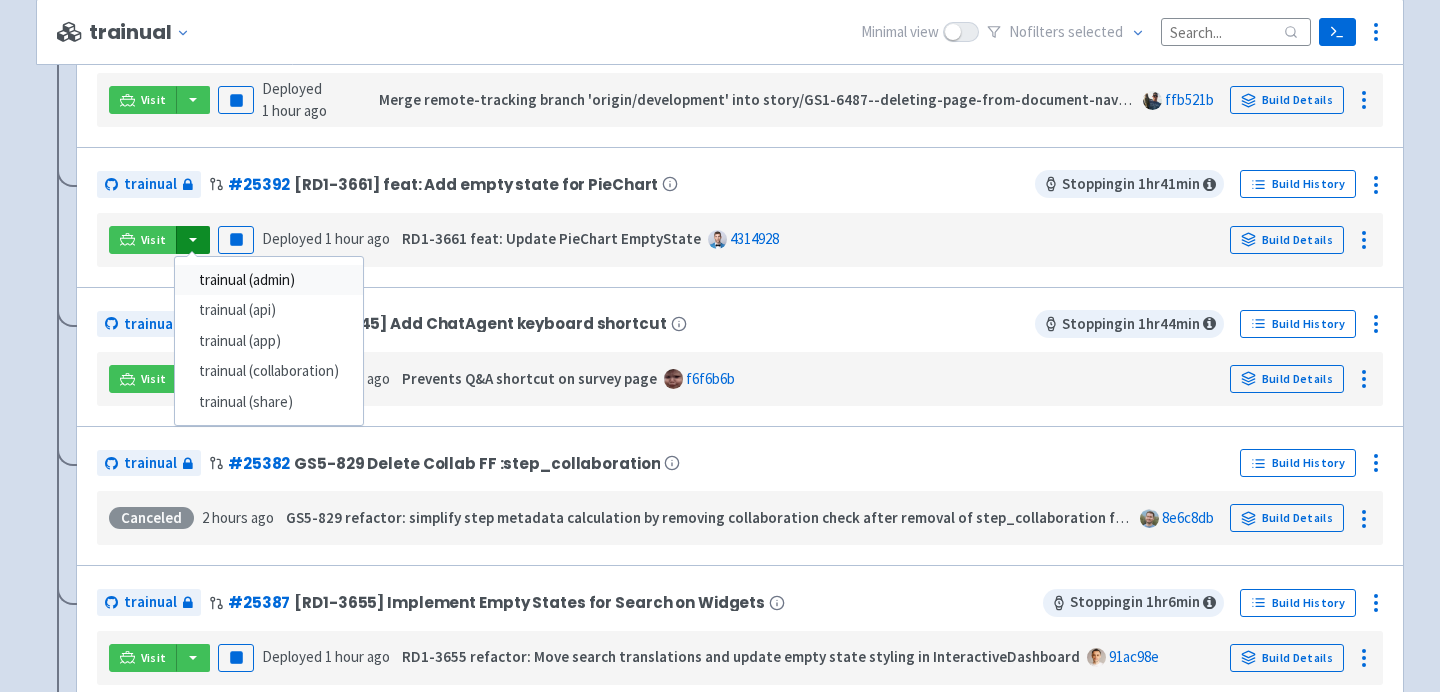 click on "trainual (admin)" at bounding box center [269, 280] 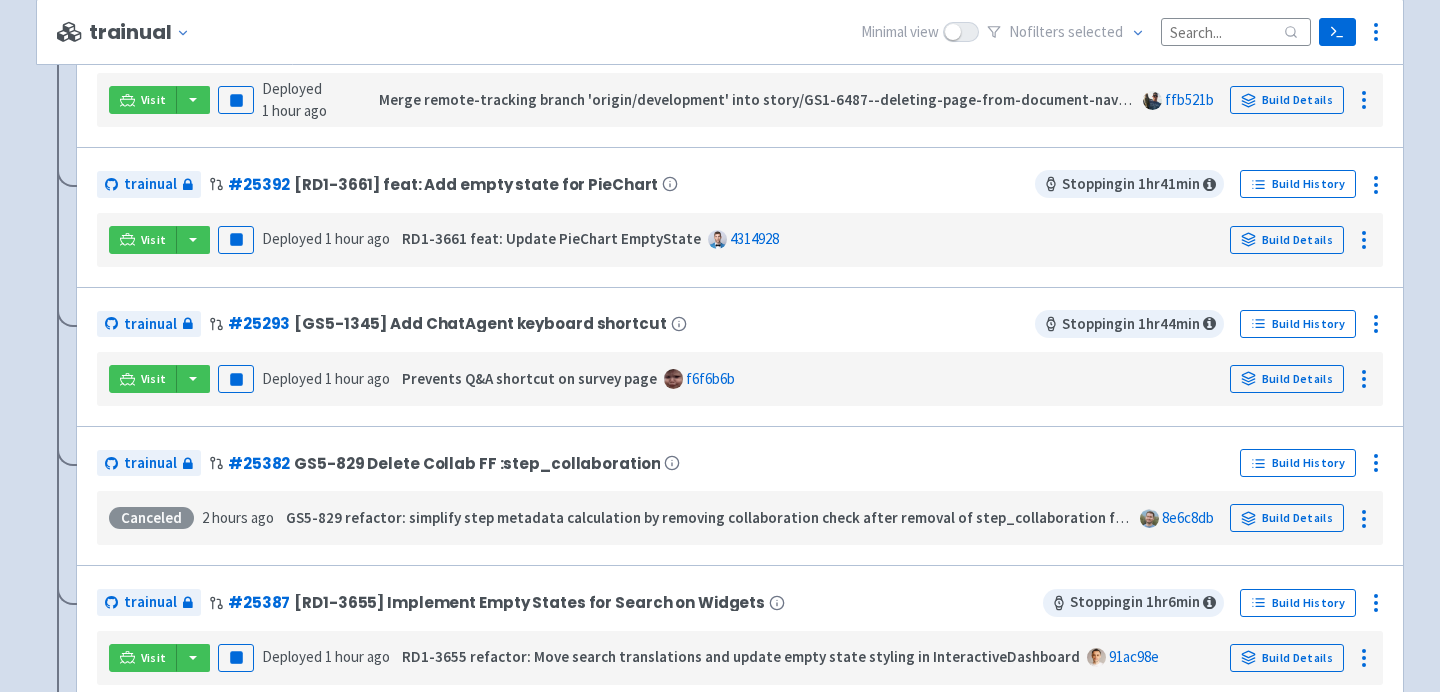 click on "Visit trainual (admin) trainual (api) trainual (app) trainual (collaboration) trainual (share) Pause Deployed   1 hour ago Prevents Q&A shortcut on survey page     f6f6b6b Build Details" at bounding box center [740, 379] 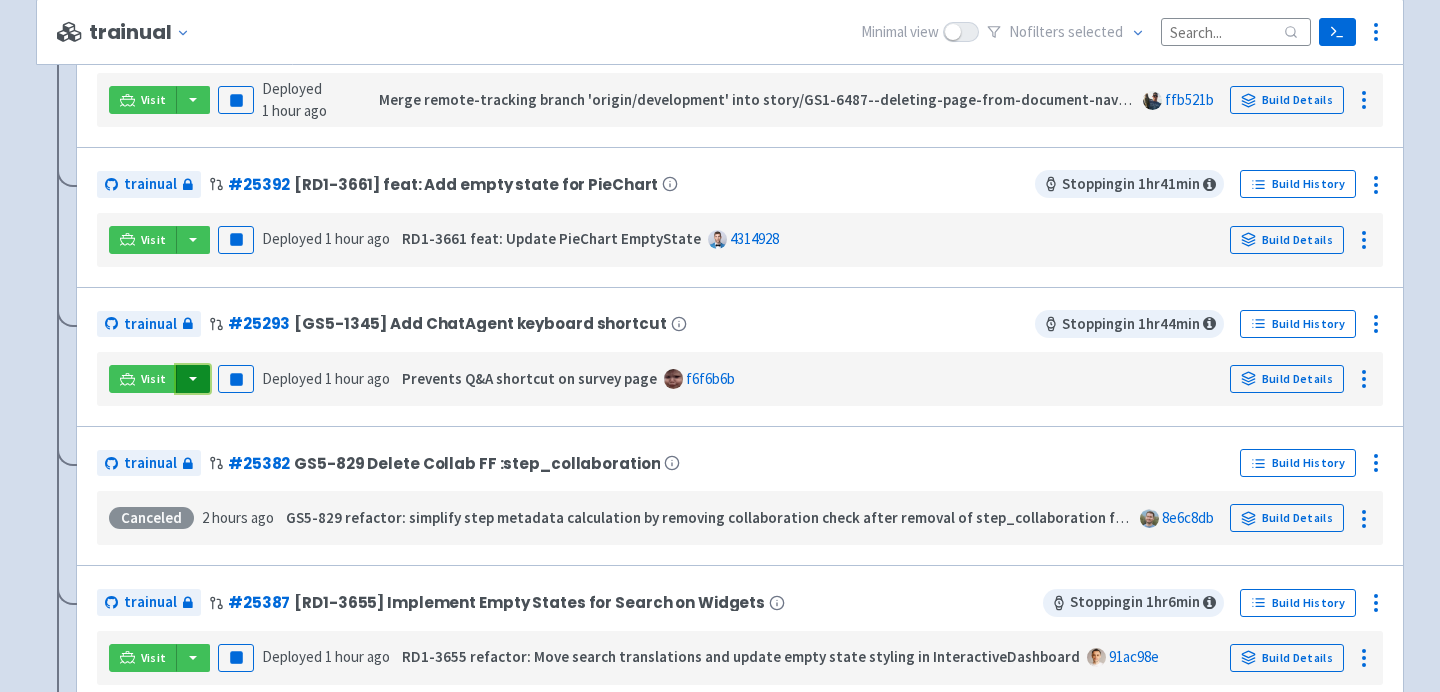 click at bounding box center [193, 379] 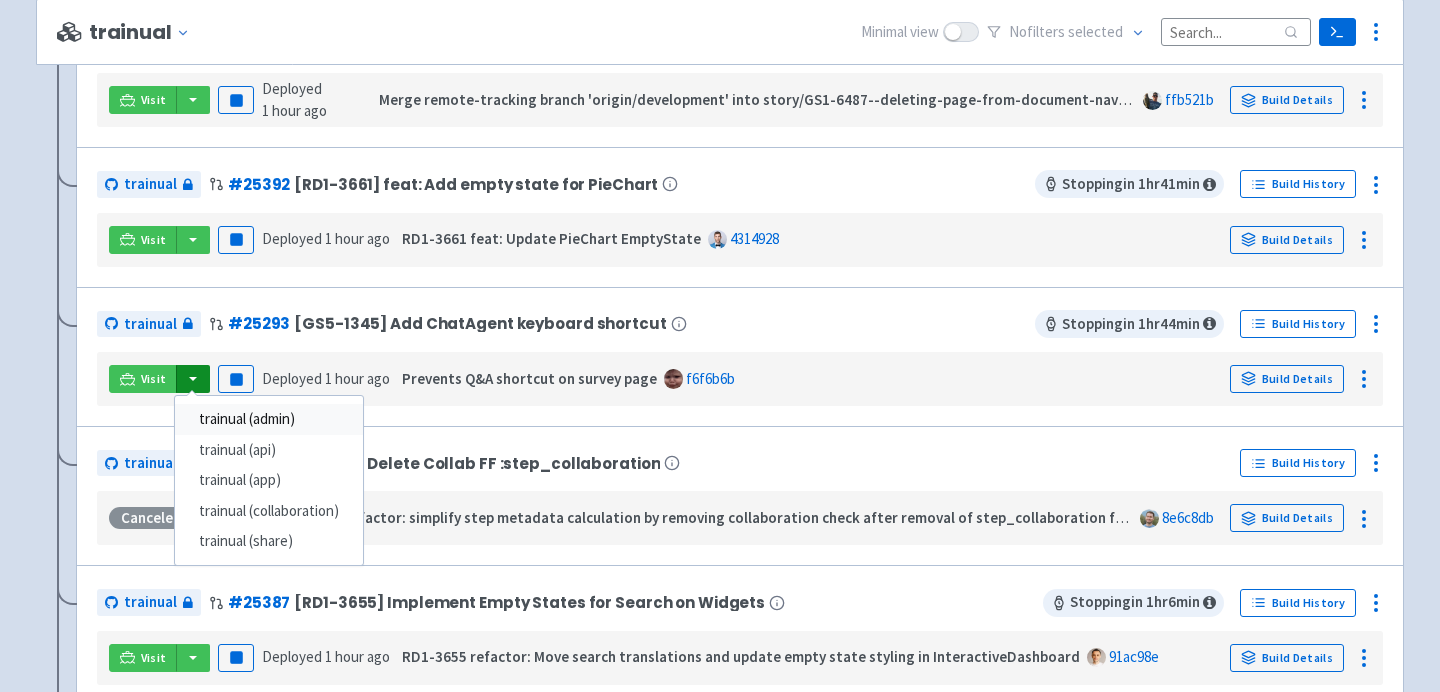 click on "trainual (admin)" at bounding box center (269, 419) 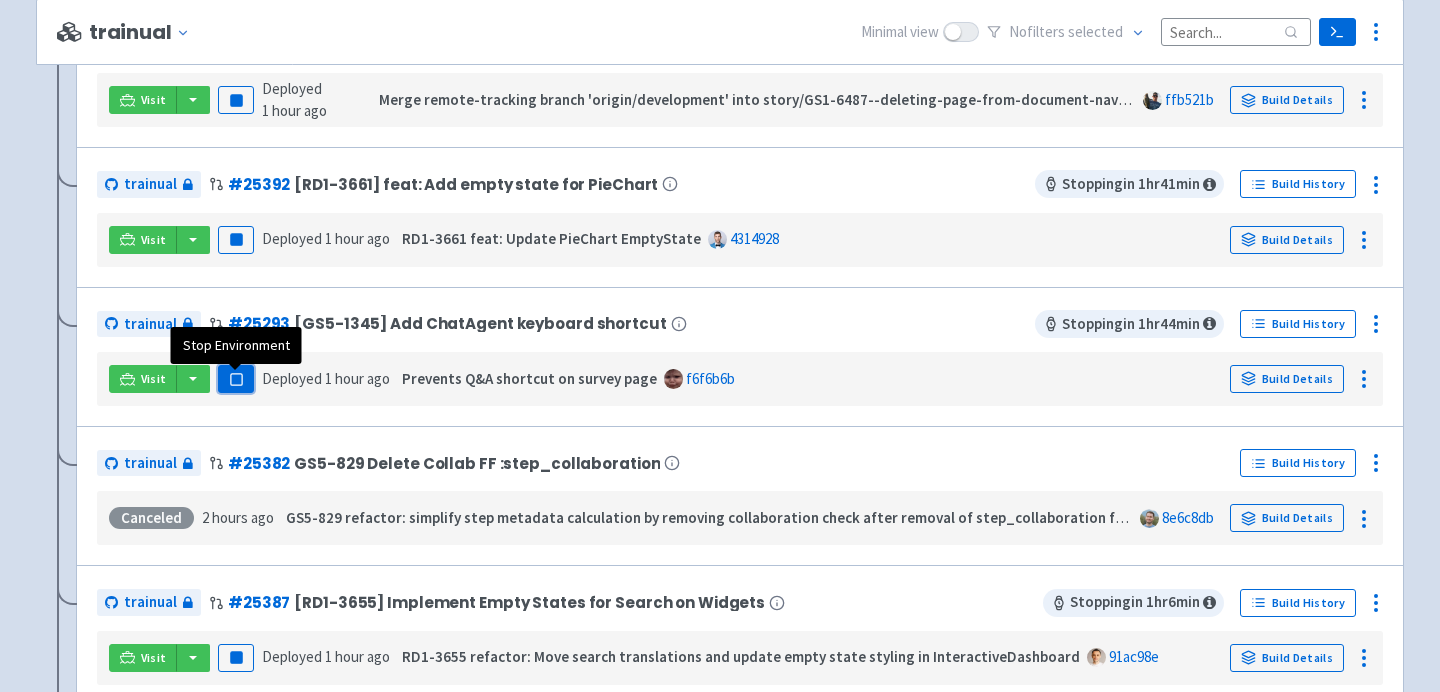 click 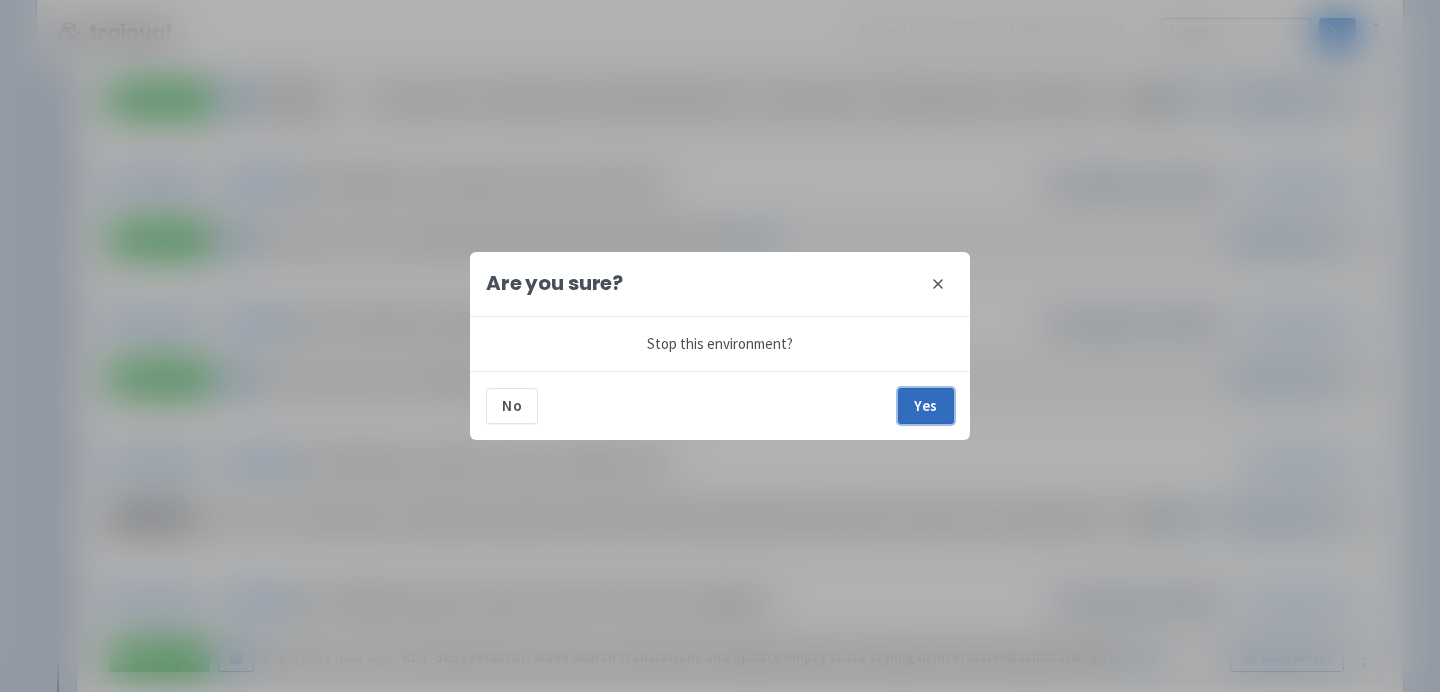 click on "Yes" at bounding box center (926, 406) 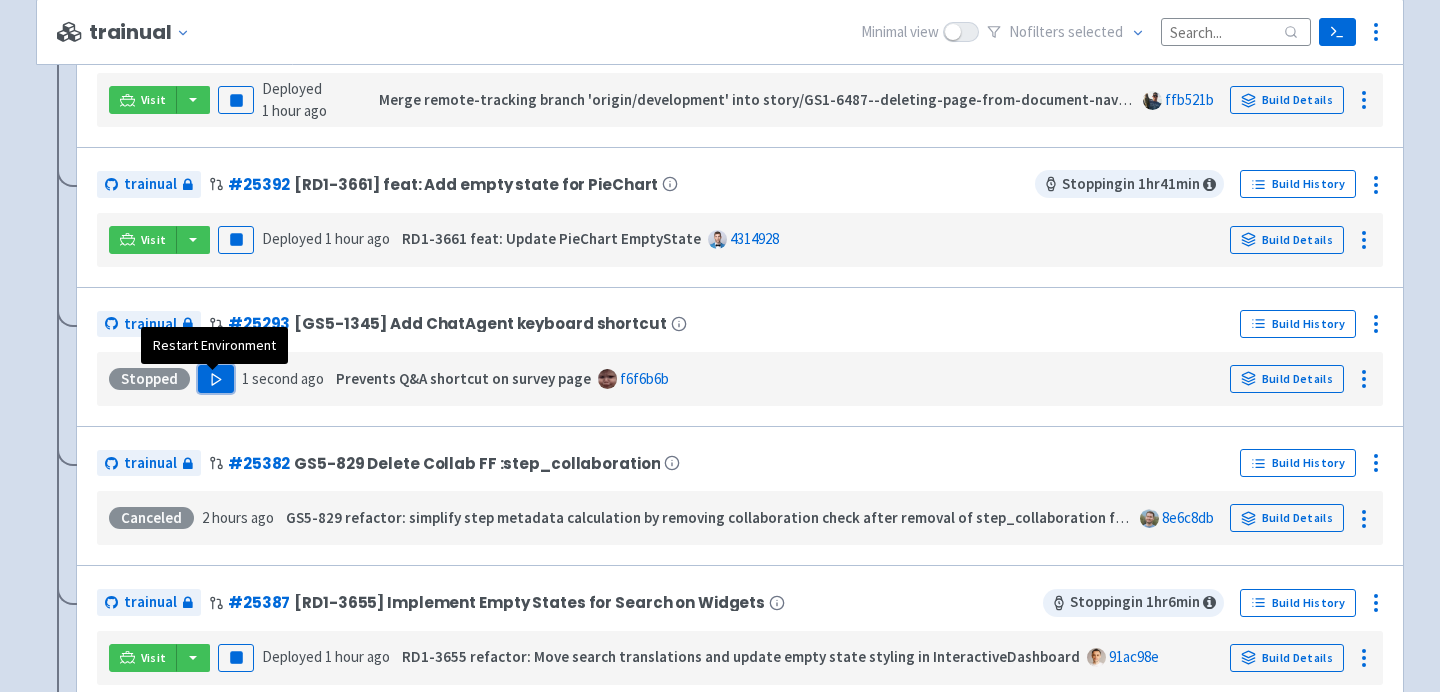 click on "Play" at bounding box center (216, 379) 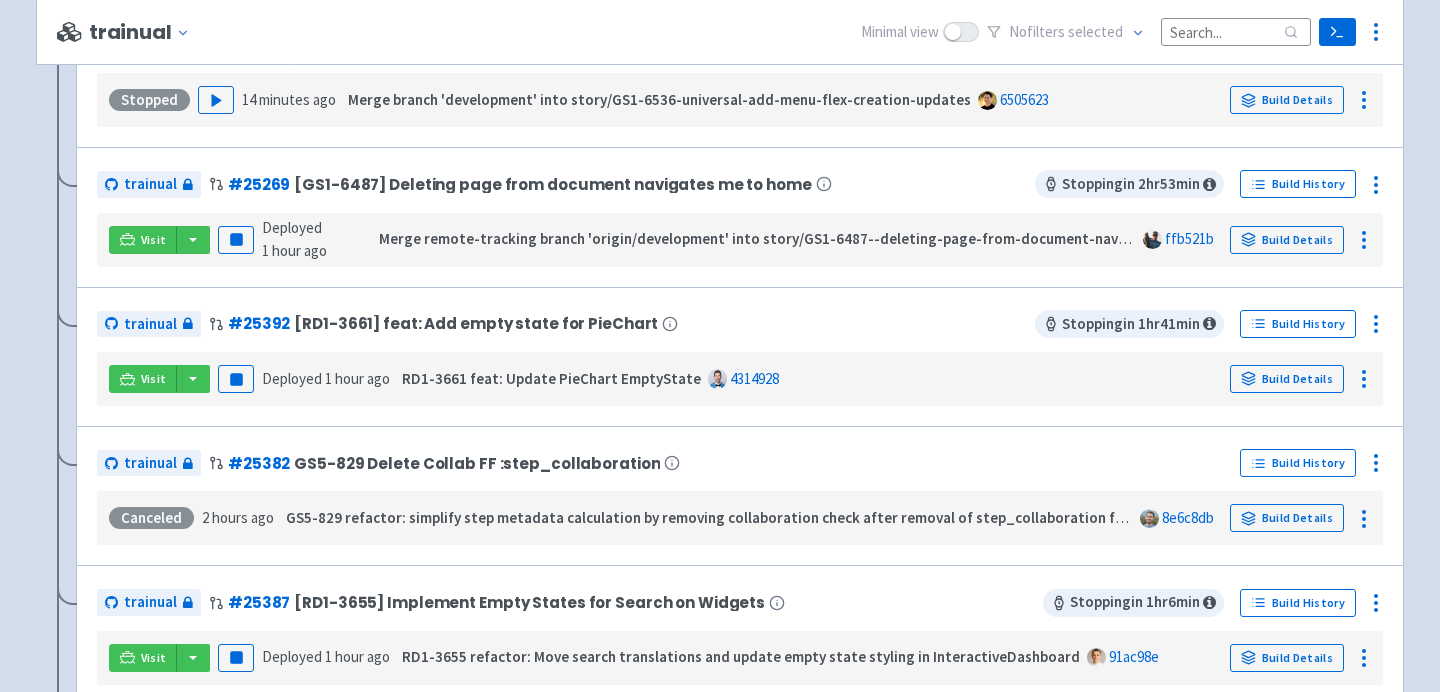 scroll, scrollTop: 248, scrollLeft: 0, axis: vertical 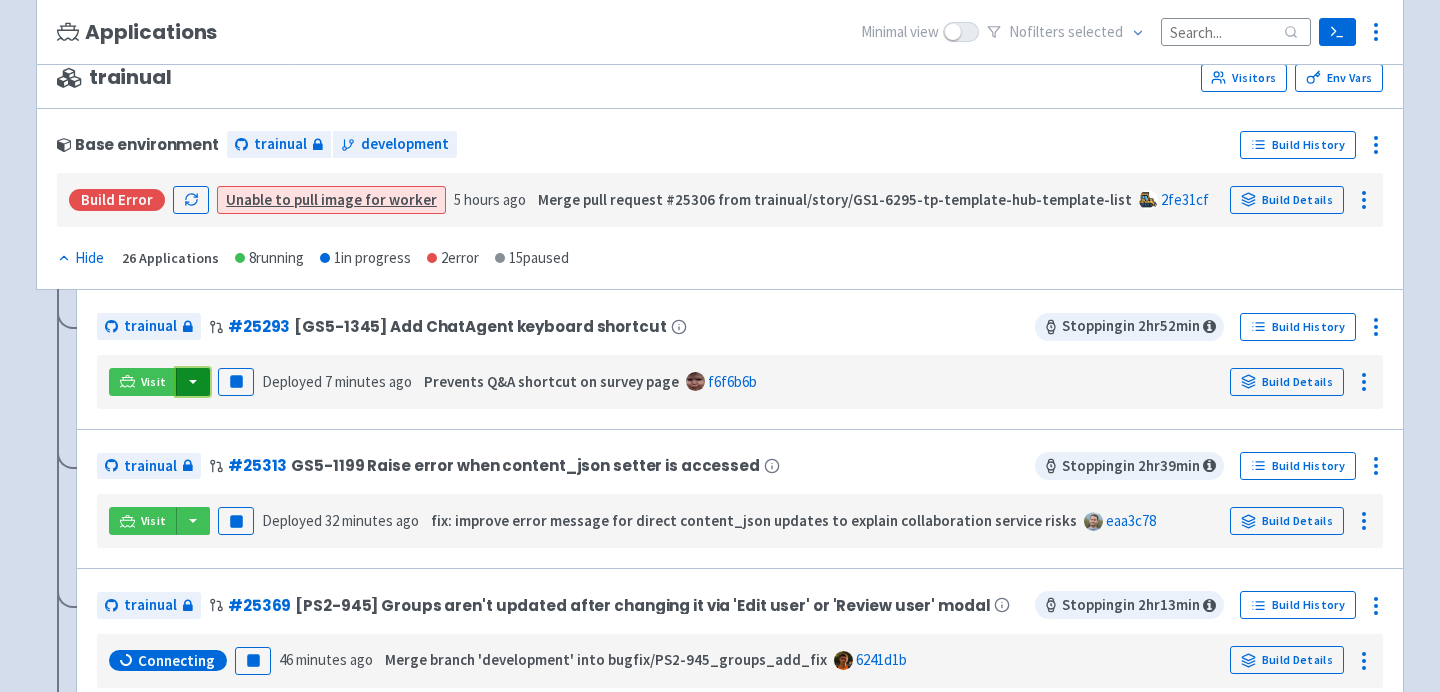 click at bounding box center [193, 382] 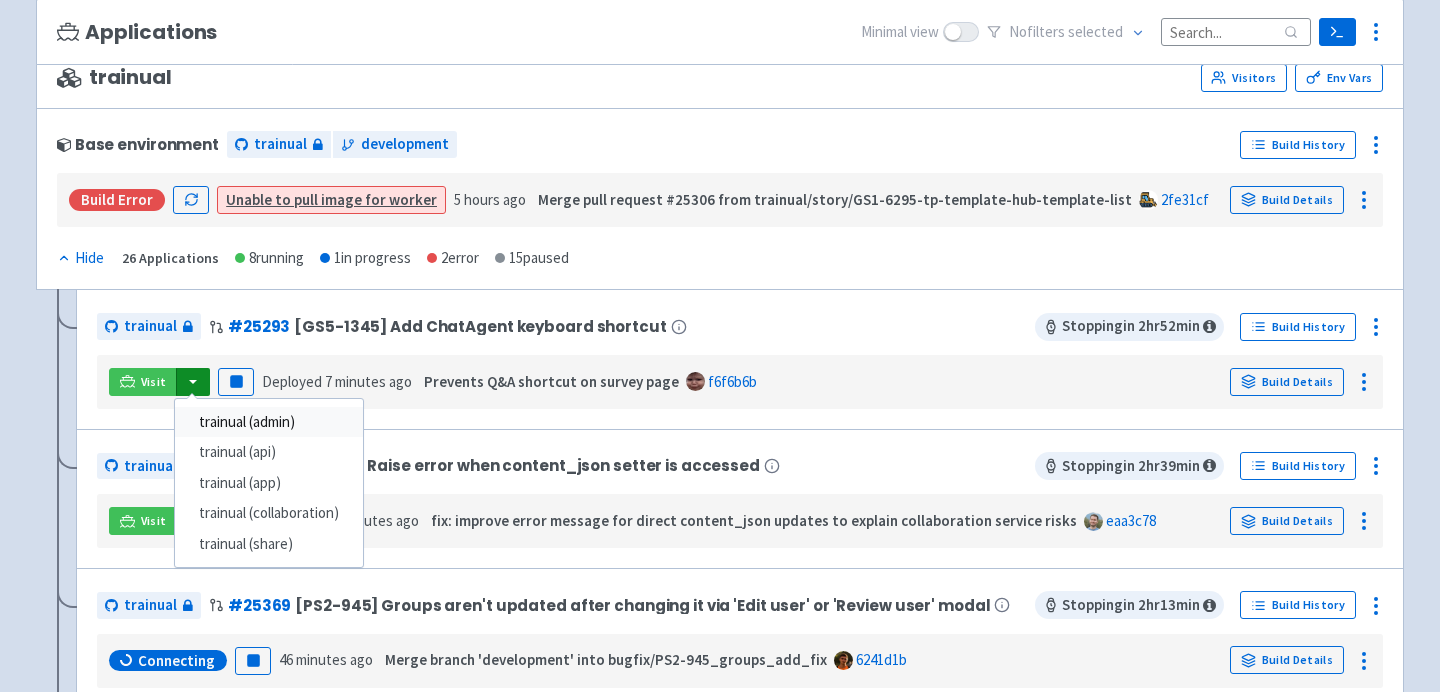 click on "trainual (admin)" at bounding box center [269, 422] 